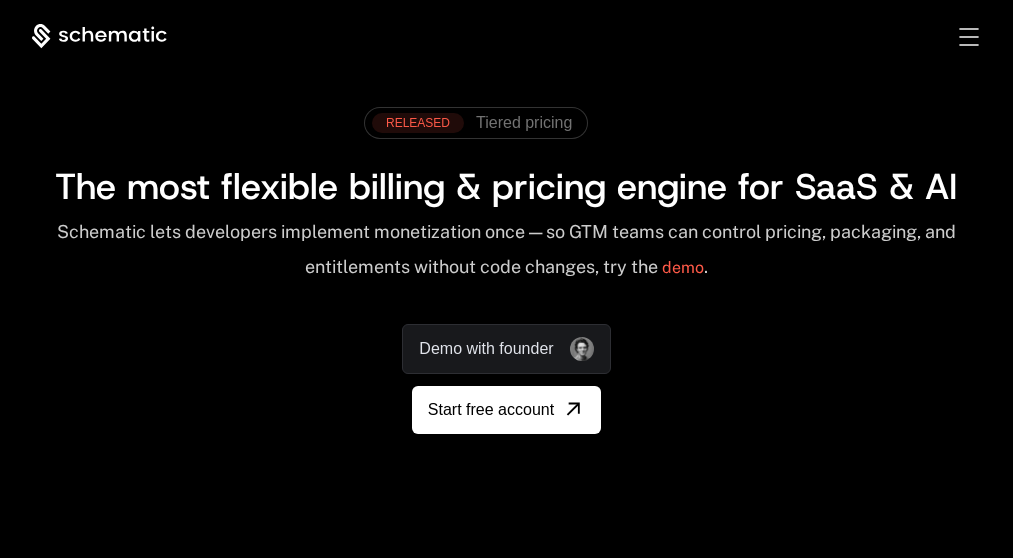 scroll, scrollTop: 0, scrollLeft: 0, axis: both 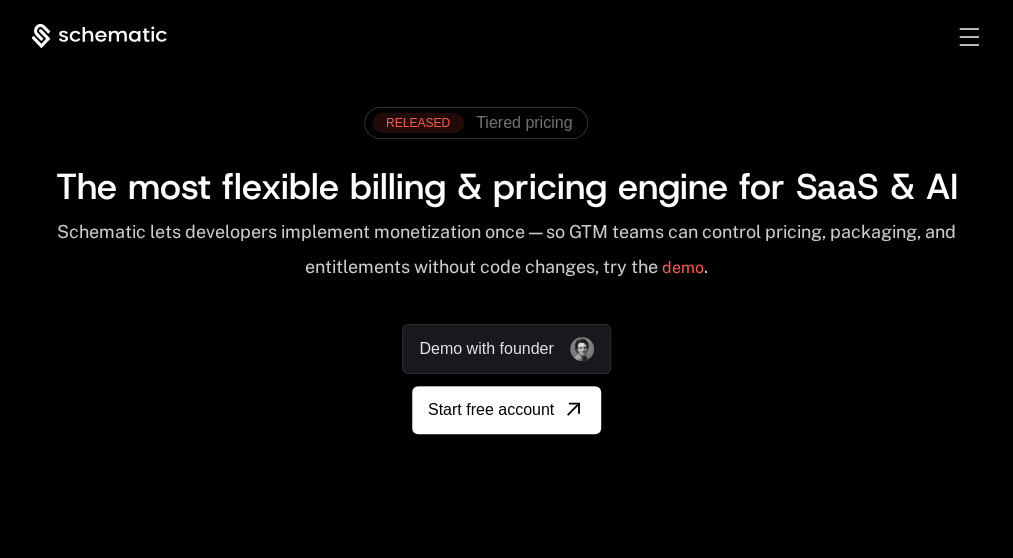 click on "Sign in" at bounding box center (0, 0) 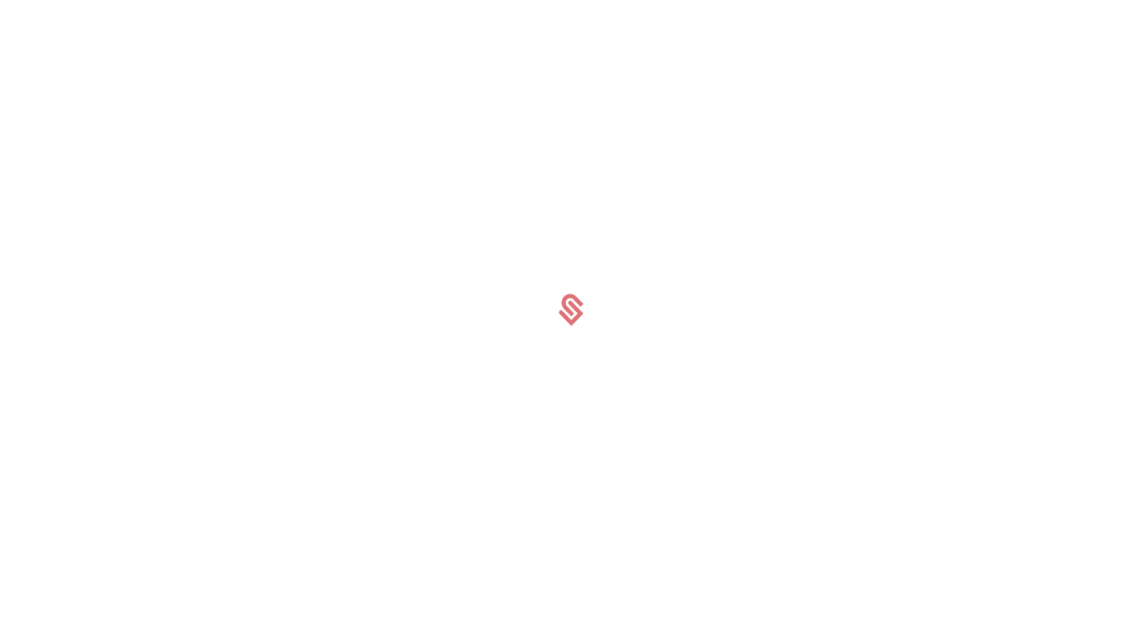 scroll, scrollTop: 0, scrollLeft: 0, axis: both 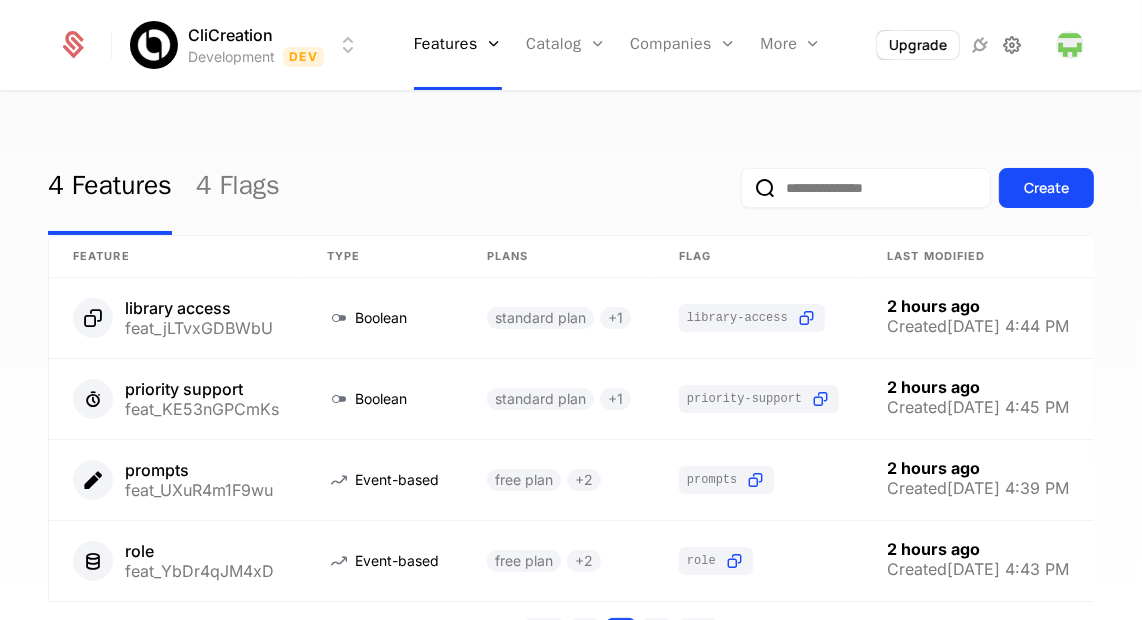 click at bounding box center (1012, 45) 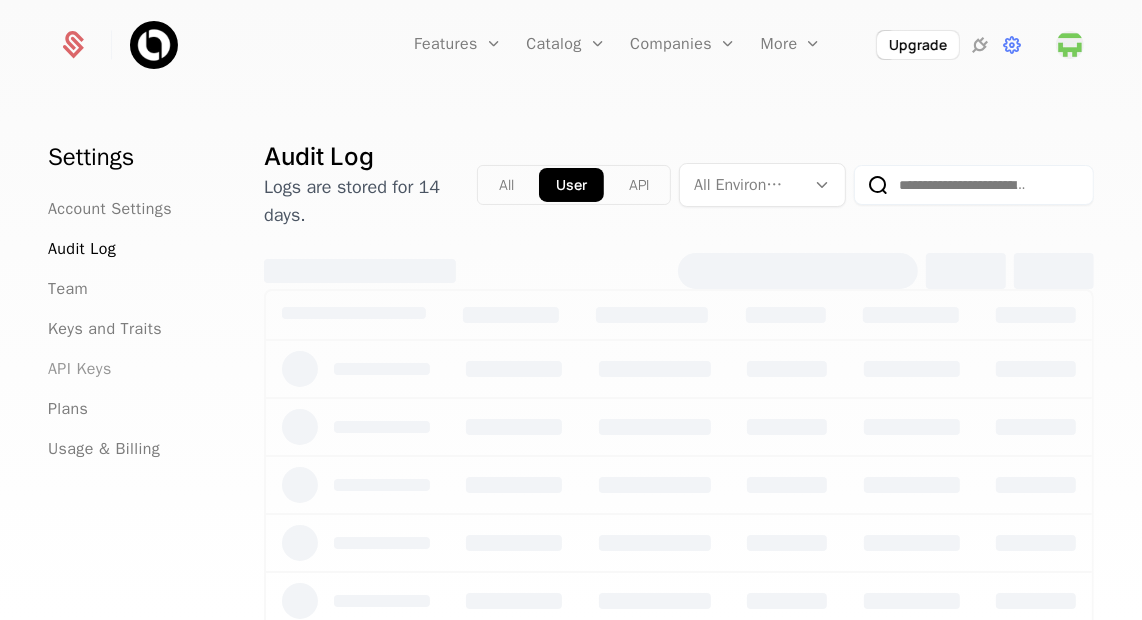 click on "API Keys" at bounding box center [80, 369] 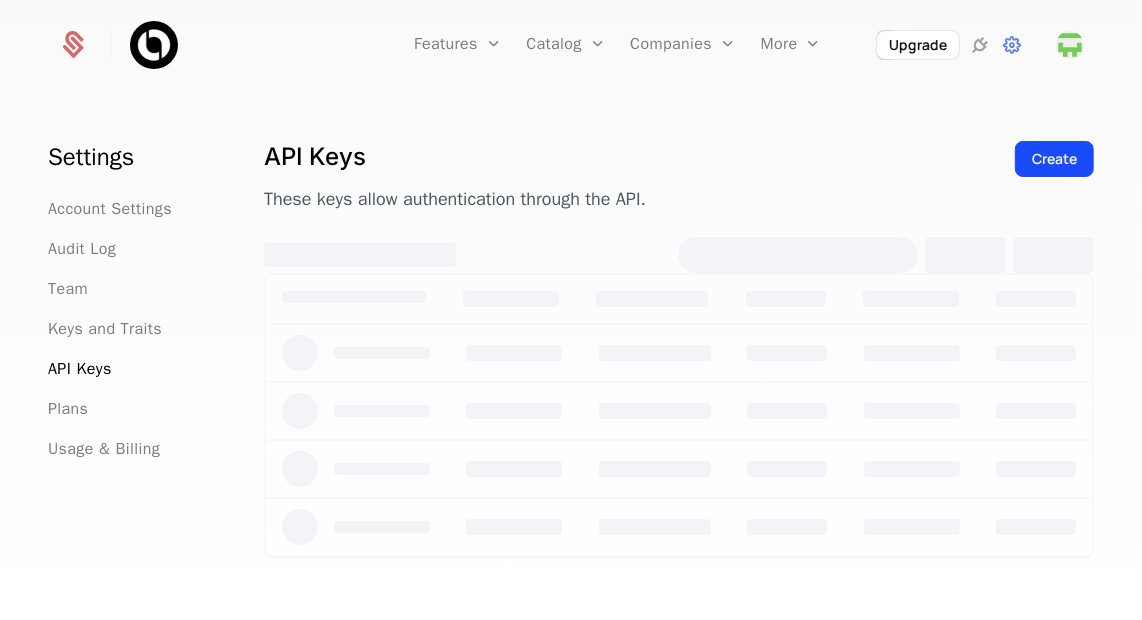 scroll, scrollTop: 46, scrollLeft: 0, axis: vertical 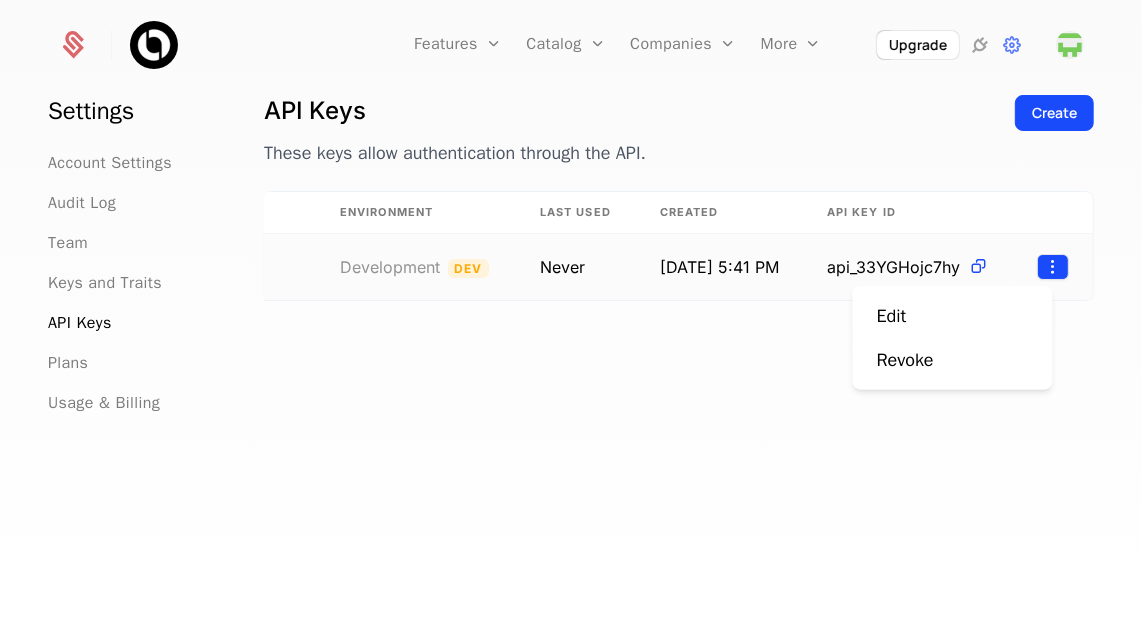 click on "Features Features Flags Catalog Plans Add Ons Configuration Companies Companies Users More Events Components Upgrade Settings Account Settings Audit Log Team Keys and Traits API Keys Plans Usage & Billing API Keys     These keys allow authentication through the API. Create Name Environment Last Used Created API Key ID AIQ Development Dev Never [DATE] 5:41 PM api_33YGHojc7hy
Best Viewed on Desktop You're currently viewing this on a  mobile device . For the best experience,   we recommend using a desktop or larger screens , as the application isn't fully optimized for smaller resolutions just yet. Got it  Edit Revoke" at bounding box center (571, 310) 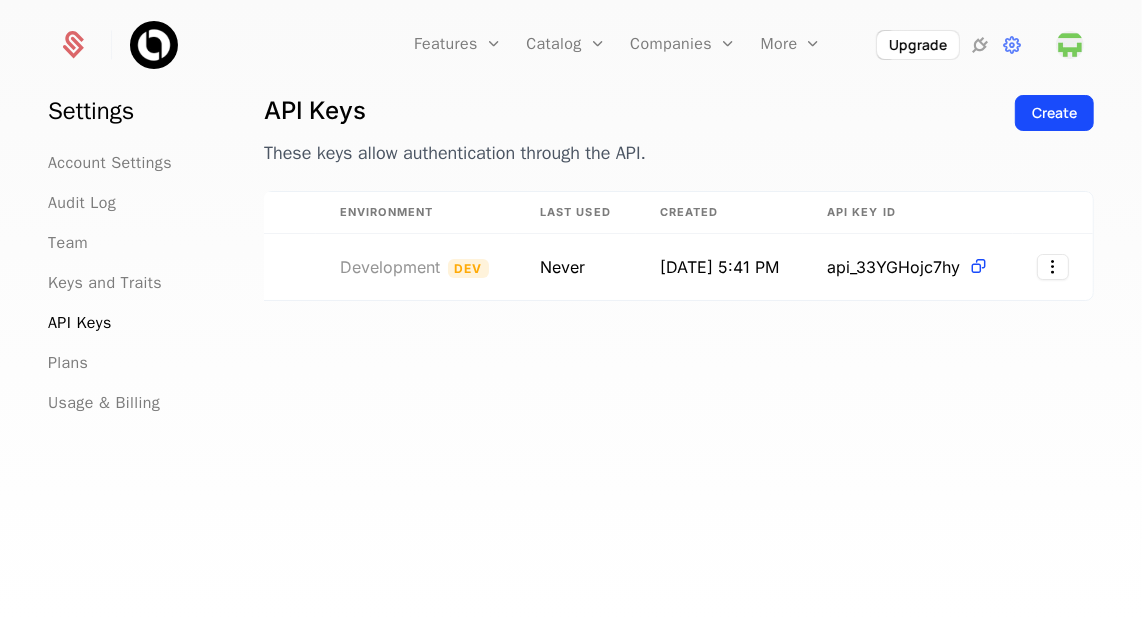 click on "Features Features Flags Catalog Plans Add Ons Configuration Companies Companies Users More Events Components Upgrade Settings Account Settings Audit Log Team Keys and Traits API Keys Plans Usage & Billing API Keys     These keys allow authentication through the API. Create Name Environment Last Used Created API Key ID AIQ Development Dev Never [DATE] 5:41 PM api_33YGHojc7hy
Best Viewed on Desktop You're currently viewing this on a  mobile device . For the best experience,   we recommend using a desktop or larger screens , as the application isn't fully optimized for smaller resolutions just yet. Got it" at bounding box center [571, 310] 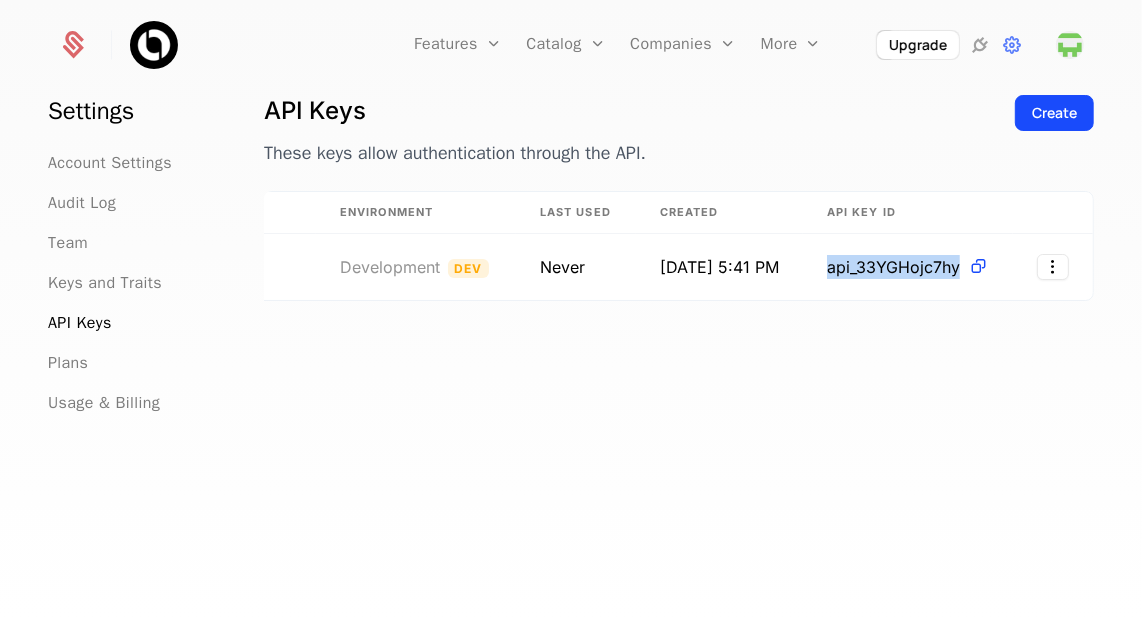 click on "api_33YGHojc7hy" at bounding box center [893, 267] 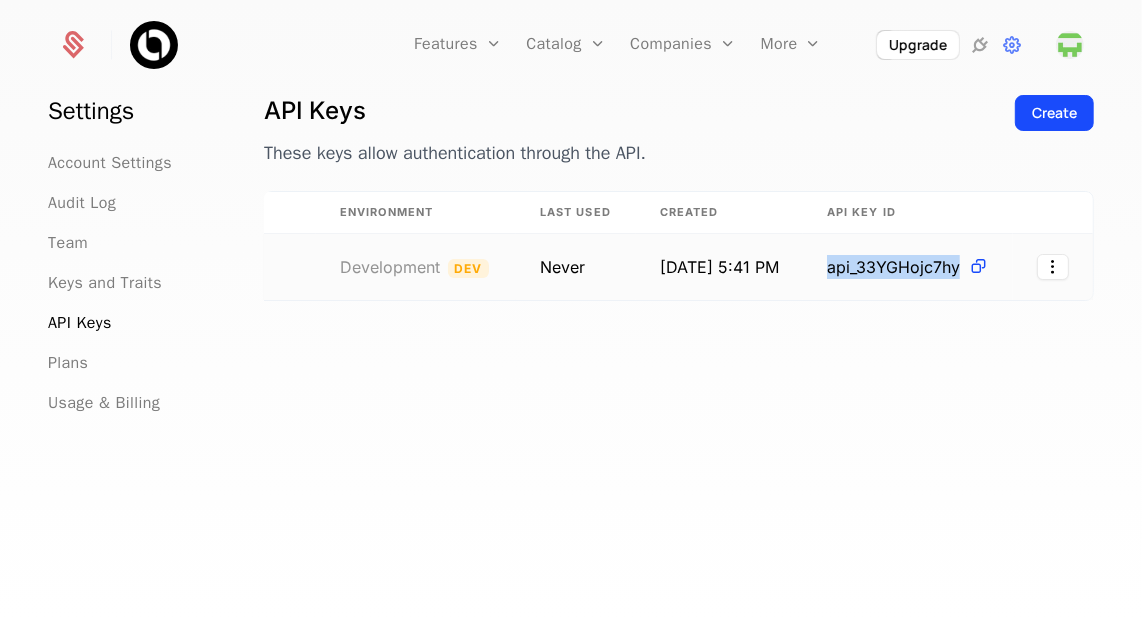 click on "api_33YGHojc7hy" at bounding box center [908, 267] 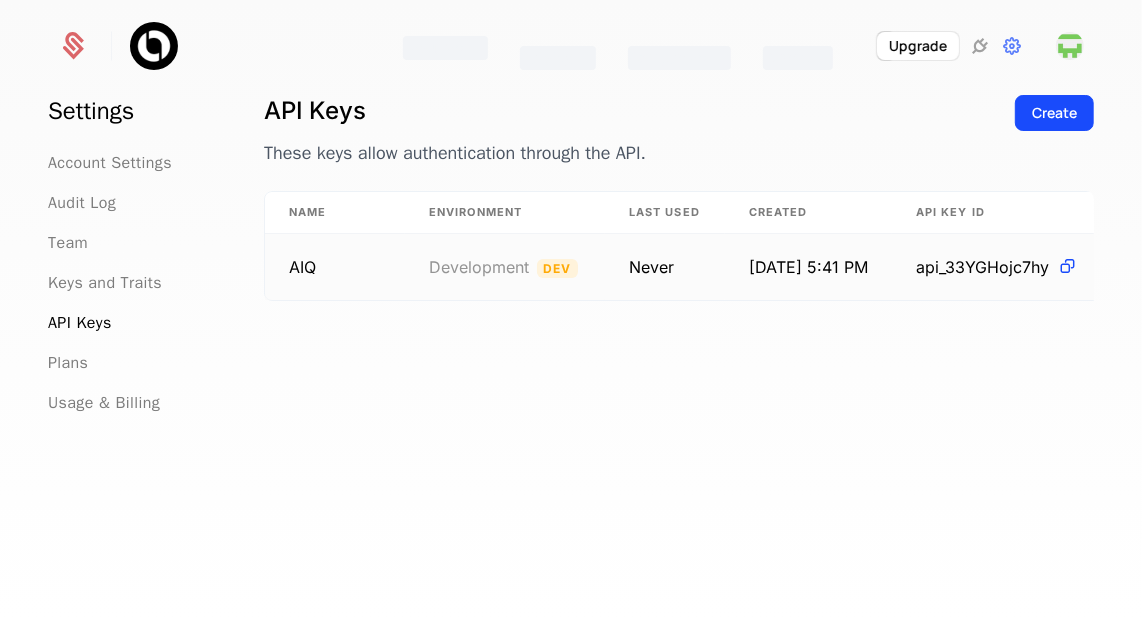 scroll, scrollTop: 0, scrollLeft: 113, axis: horizontal 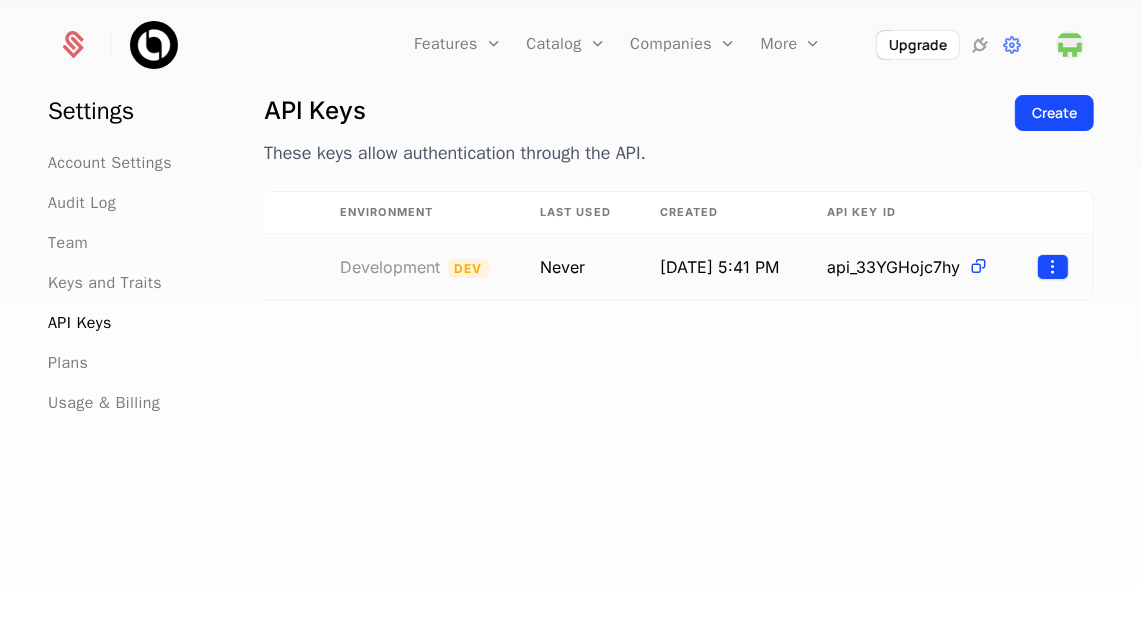 click on "Features Features Flags Catalog Plans Add Ons Configuration Companies Companies Users More Events Components Upgrade Settings Account Settings Audit Log Team Keys and Traits API Keys Plans Usage & Billing API Keys     These keys allow authentication through the API. Create Name Environment Last Used Created API Key ID AIQ Development Dev Never [DATE] 5:41 PM api_33YGHojc7hy
Best Viewed on Desktop You're currently viewing this on a  mobile device . For the best experience,   we recommend using a desktop or larger screens , as the application isn't fully optimized for smaller resolutions just yet. Got it" at bounding box center [571, 310] 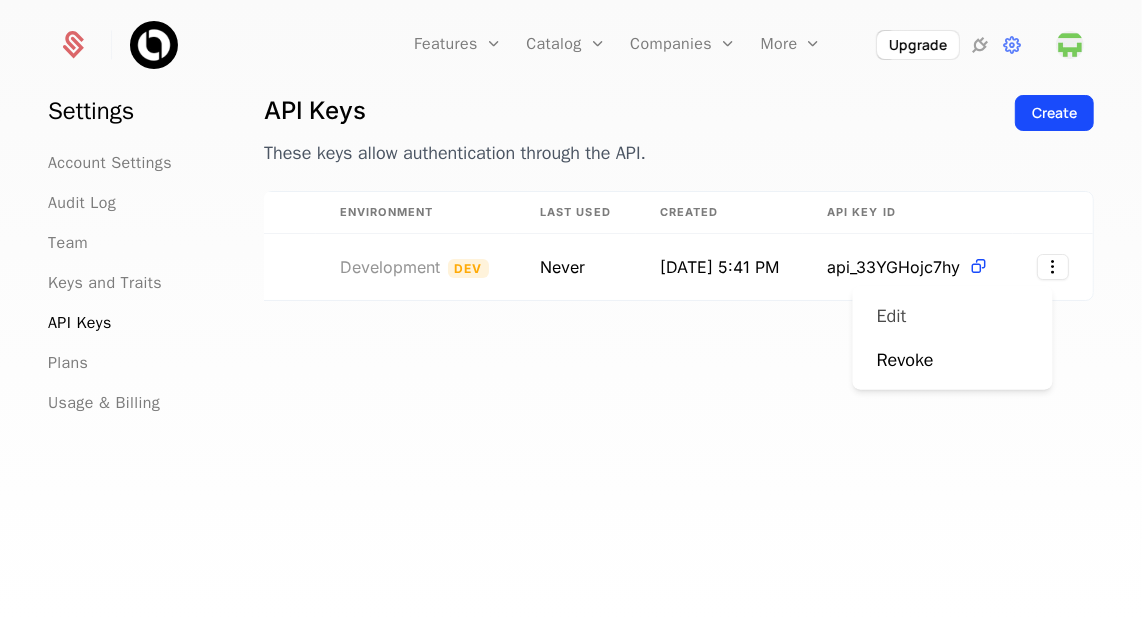 click on "Edit" at bounding box center (892, 316) 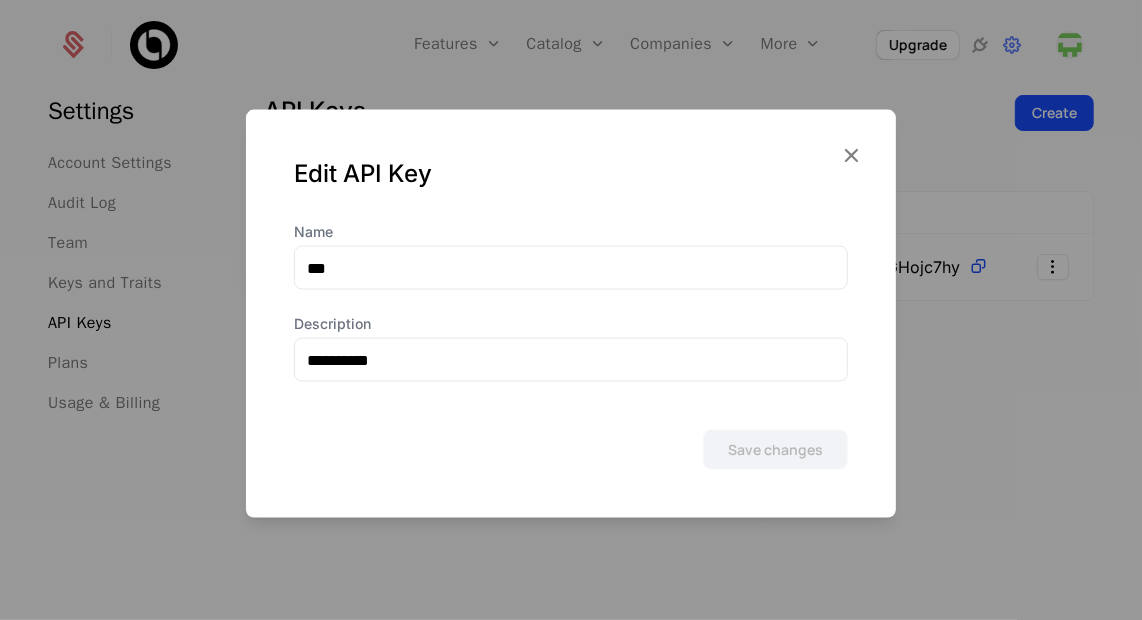 click on "Edit API Key" at bounding box center [571, 166] 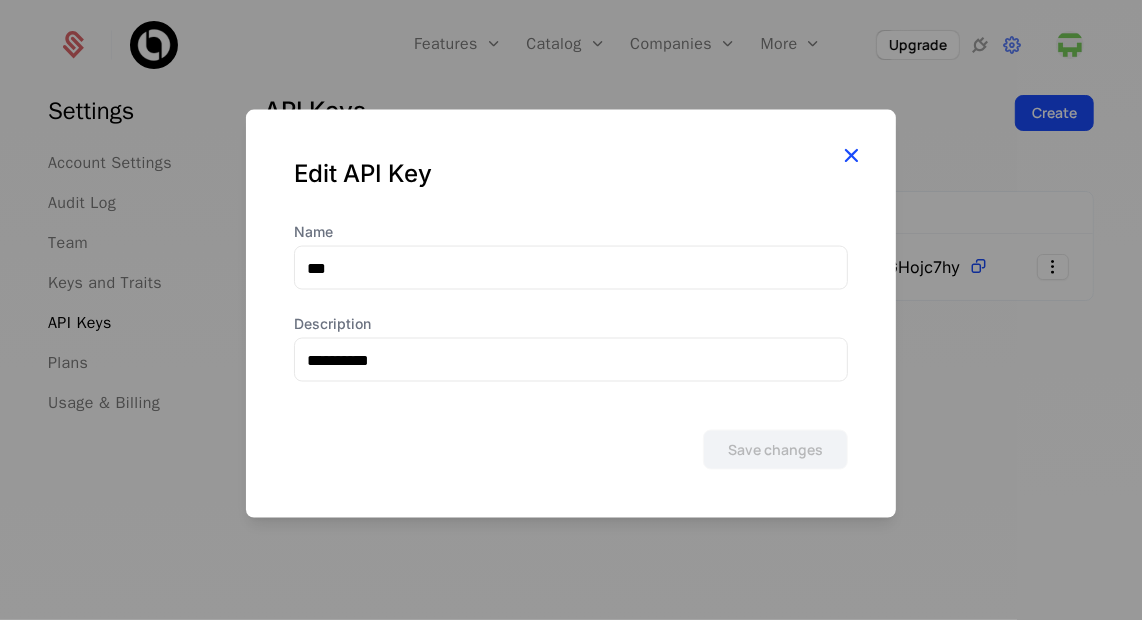 click at bounding box center (851, 155) 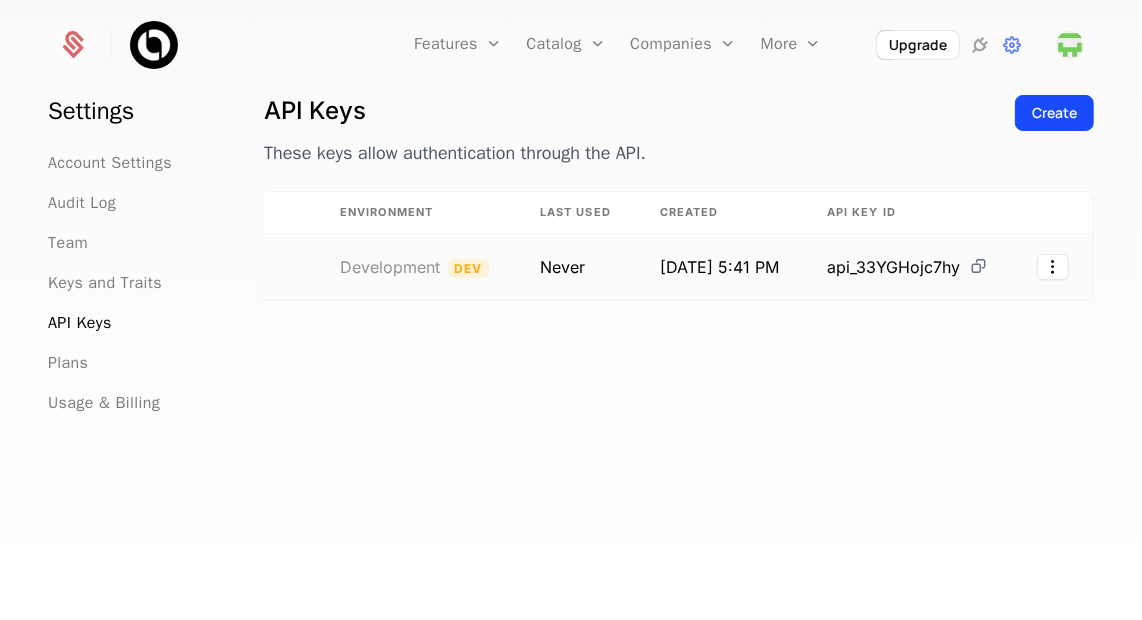 click at bounding box center (978, 266) 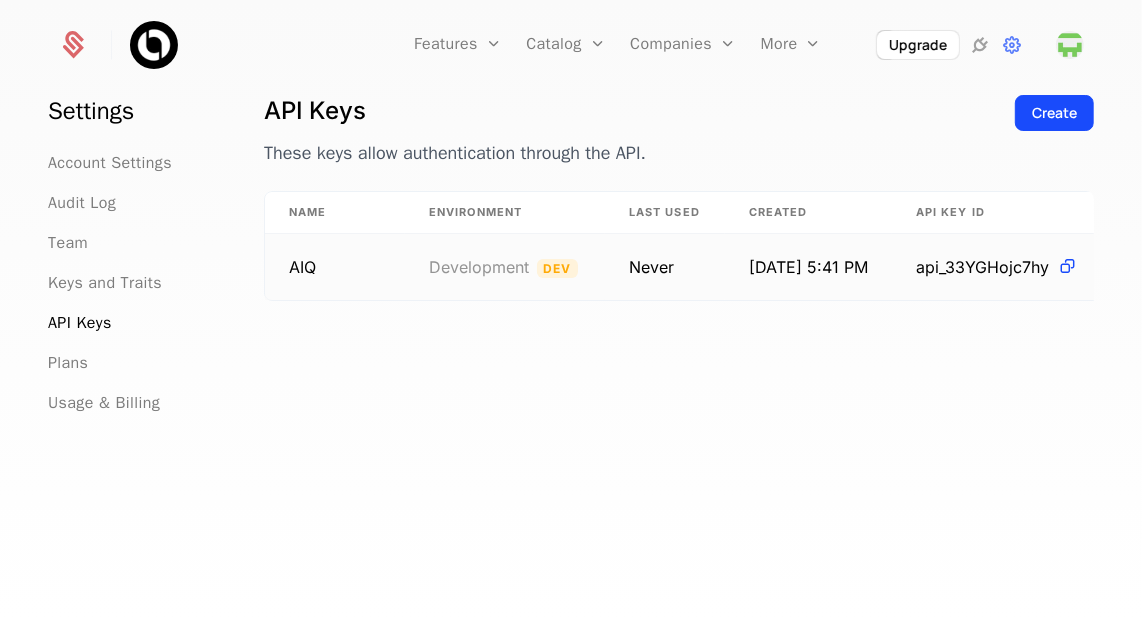scroll, scrollTop: 0, scrollLeft: 113, axis: horizontal 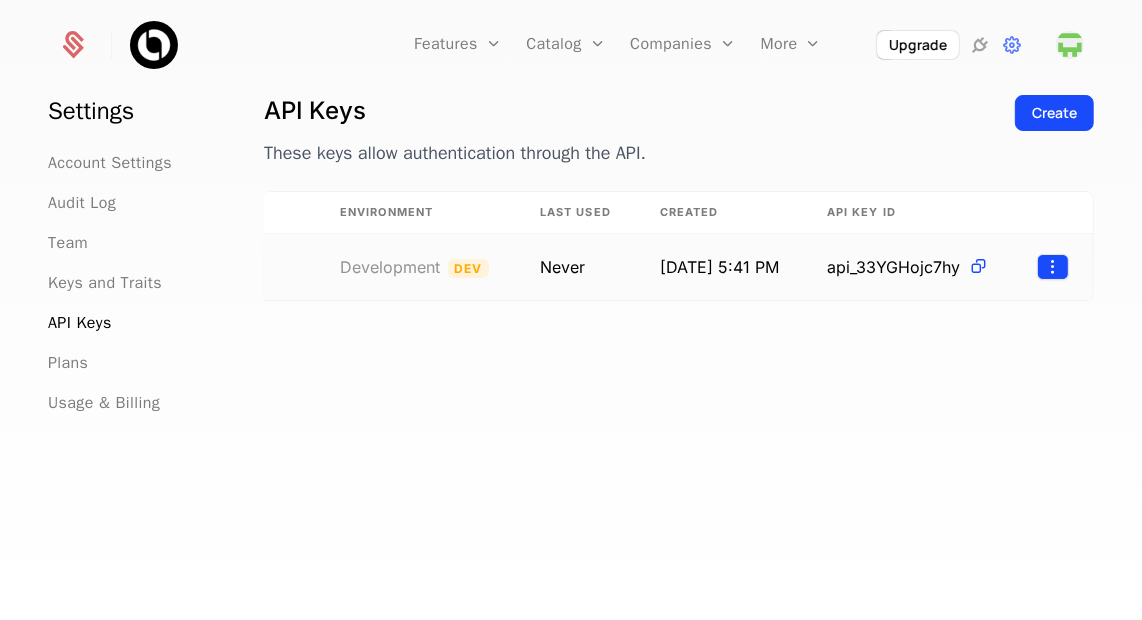 click on "Features Features Flags Catalog Plans Add Ons Configuration Companies Companies Users More Events Components Upgrade Settings Account Settings Audit Log Team Keys and Traits API Keys Plans Usage & Billing API Keys     These keys allow authentication through the API. Create Name Environment Last Used Created API Key ID AIQ Development Dev Never [DATE] 5:41 PM api_33YGHojc7hy
Best Viewed on Desktop You're currently viewing this on a  mobile device . For the best experience,   we recommend using a desktop or larger screens , as the application isn't fully optimized for smaller resolutions just yet. Got it" at bounding box center [571, 310] 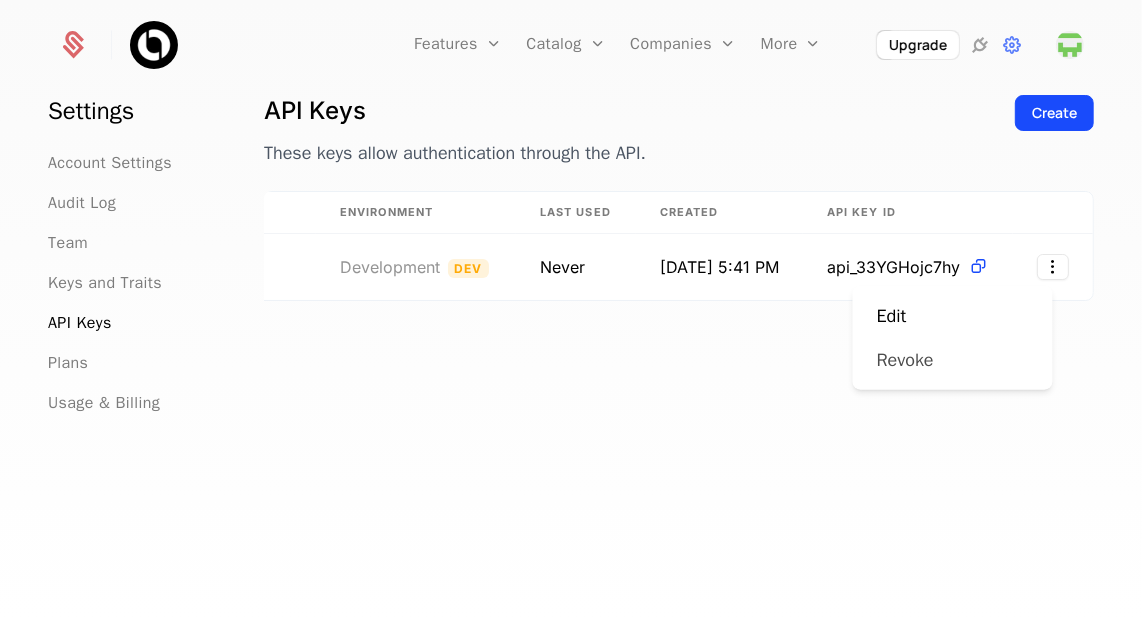 click on "Revoke" at bounding box center (913, 360) 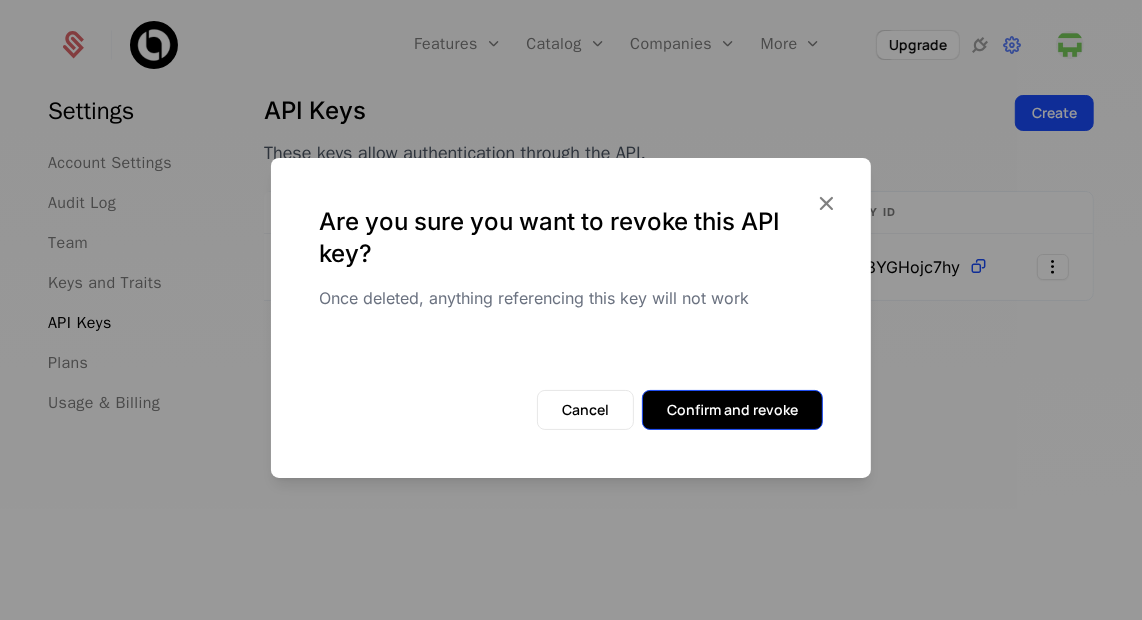 click on "Confirm and revoke" at bounding box center (732, 410) 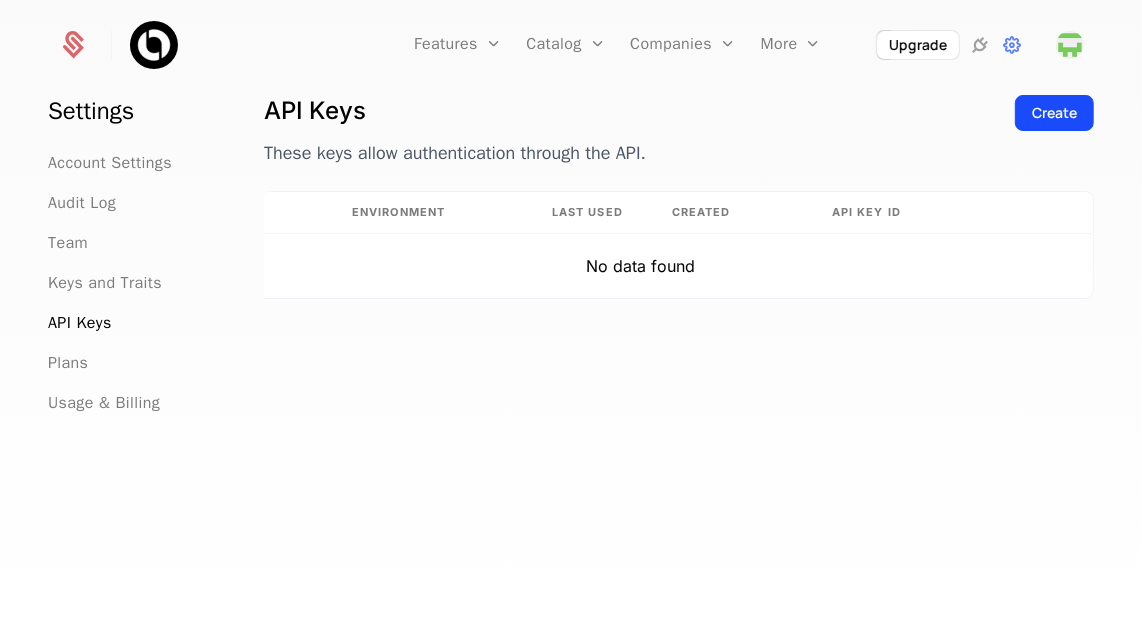 scroll, scrollTop: 0, scrollLeft: 93, axis: horizontal 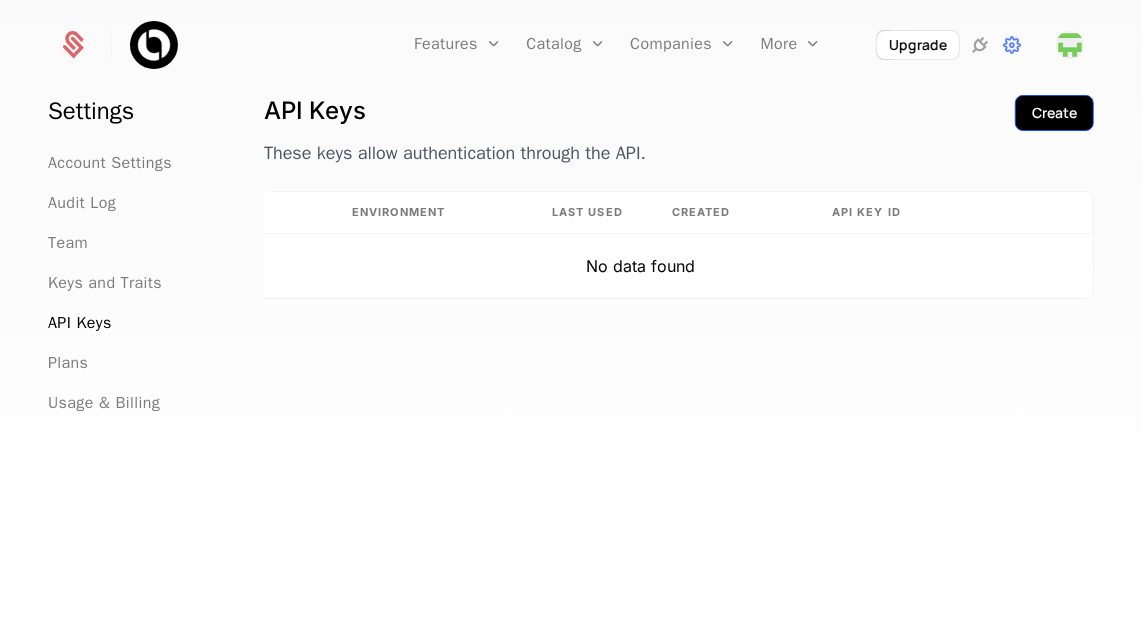 click on "Create" at bounding box center [1054, 113] 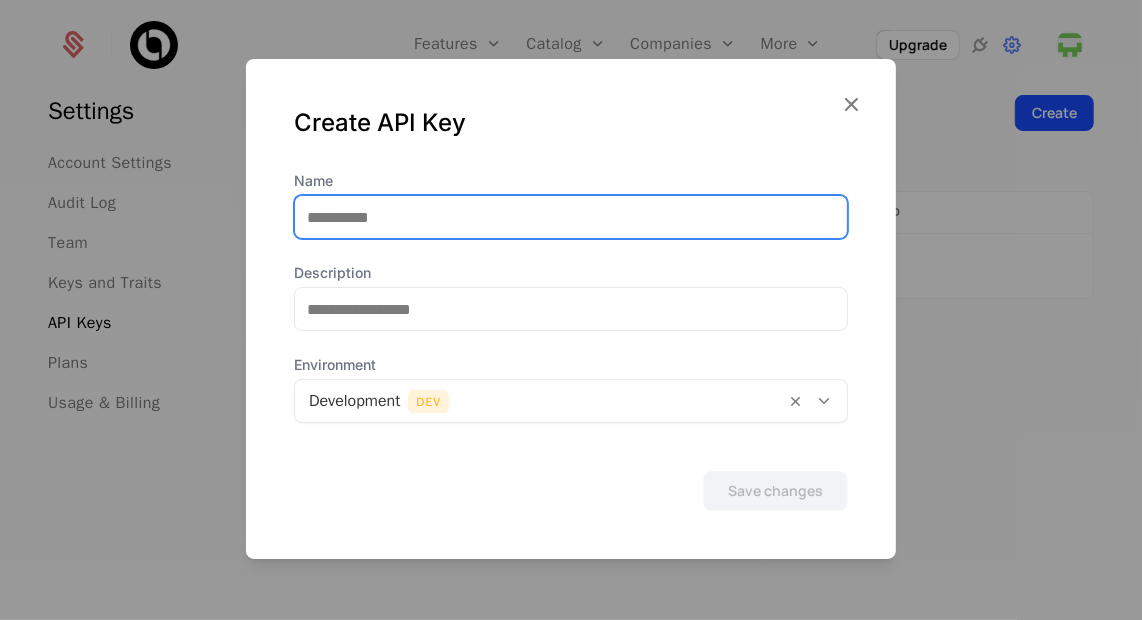 click on "Name" at bounding box center [571, 217] 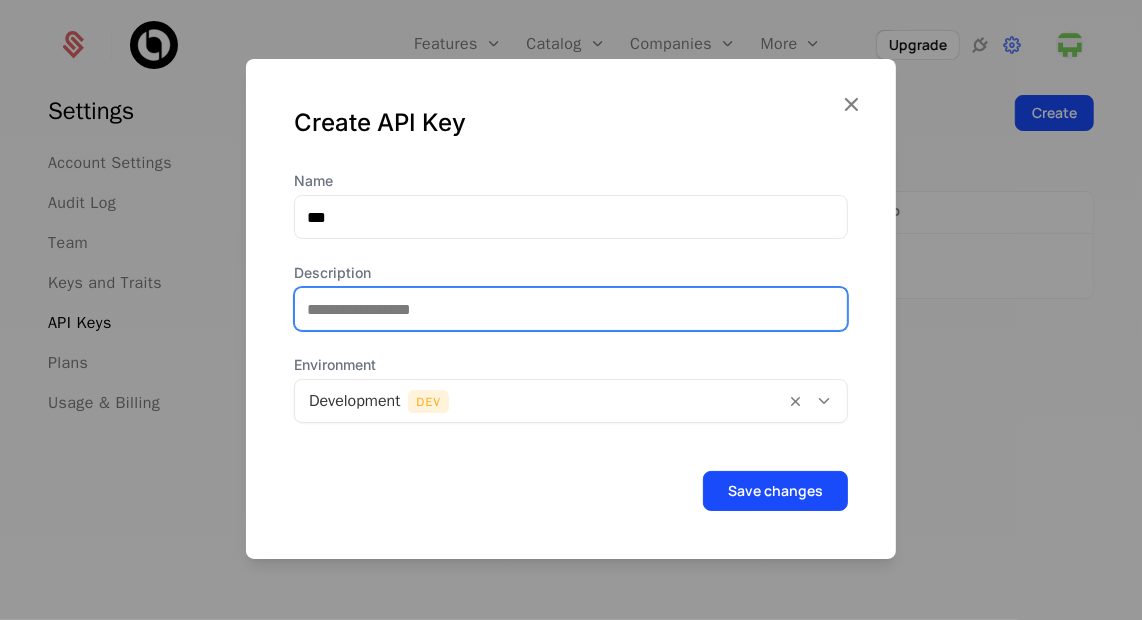 click on "Description" at bounding box center [571, 309] 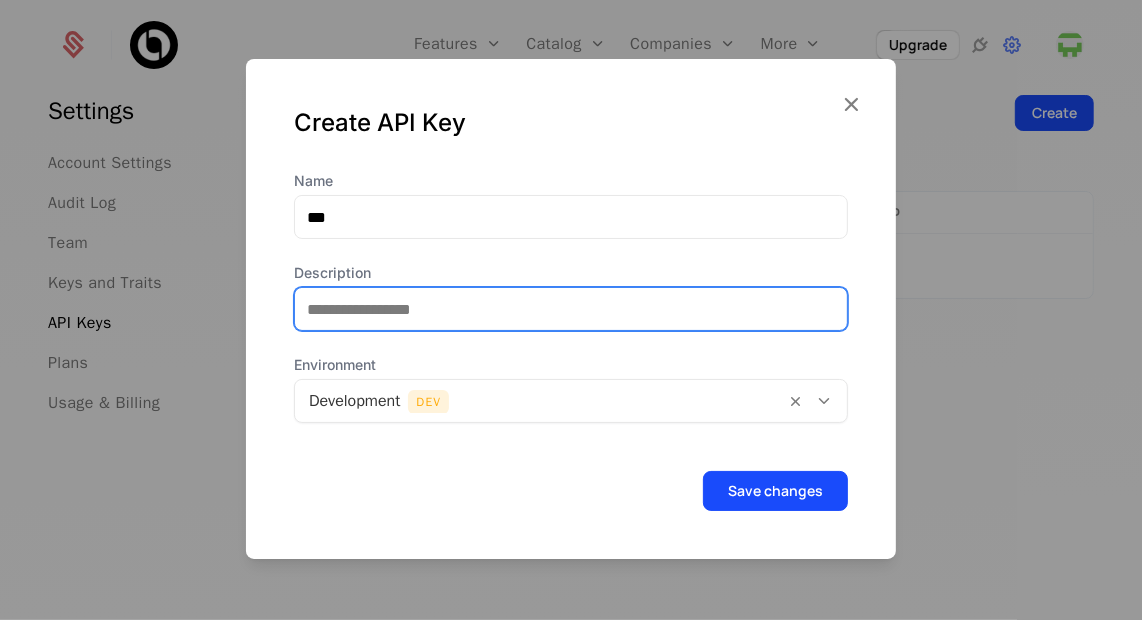 type on "**********" 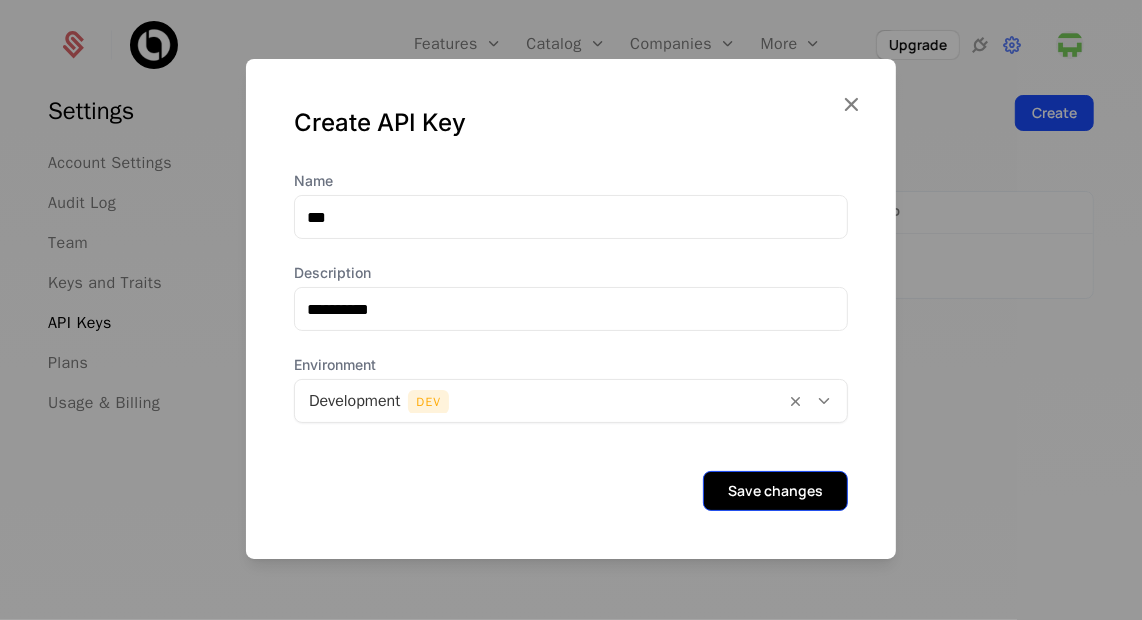 click on "Save changes" at bounding box center (775, 491) 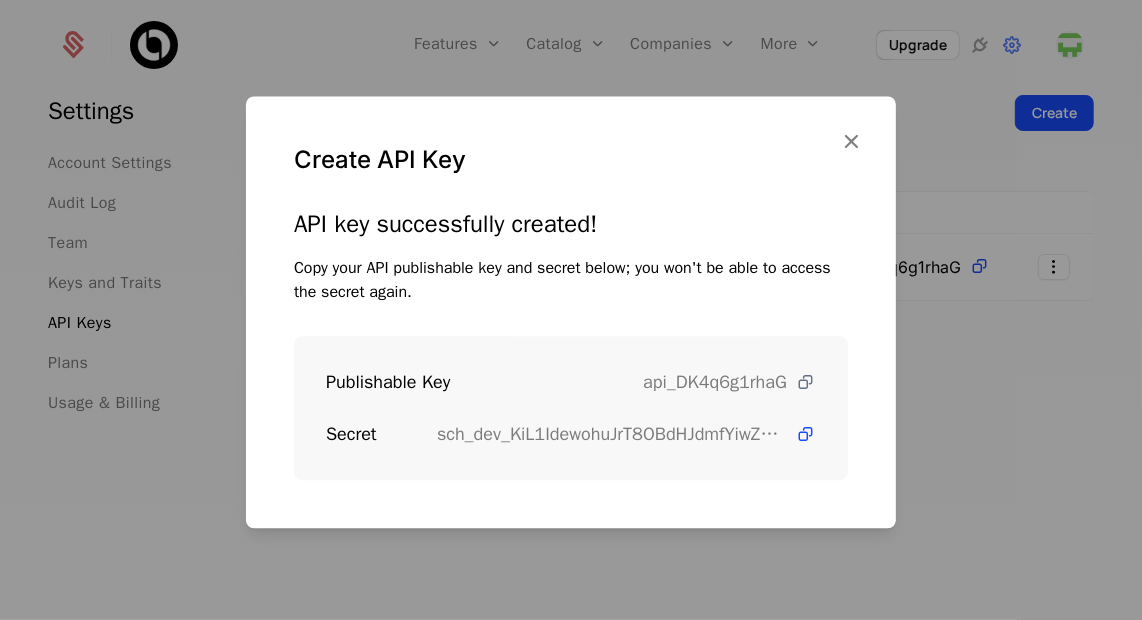 click at bounding box center (805, 382) 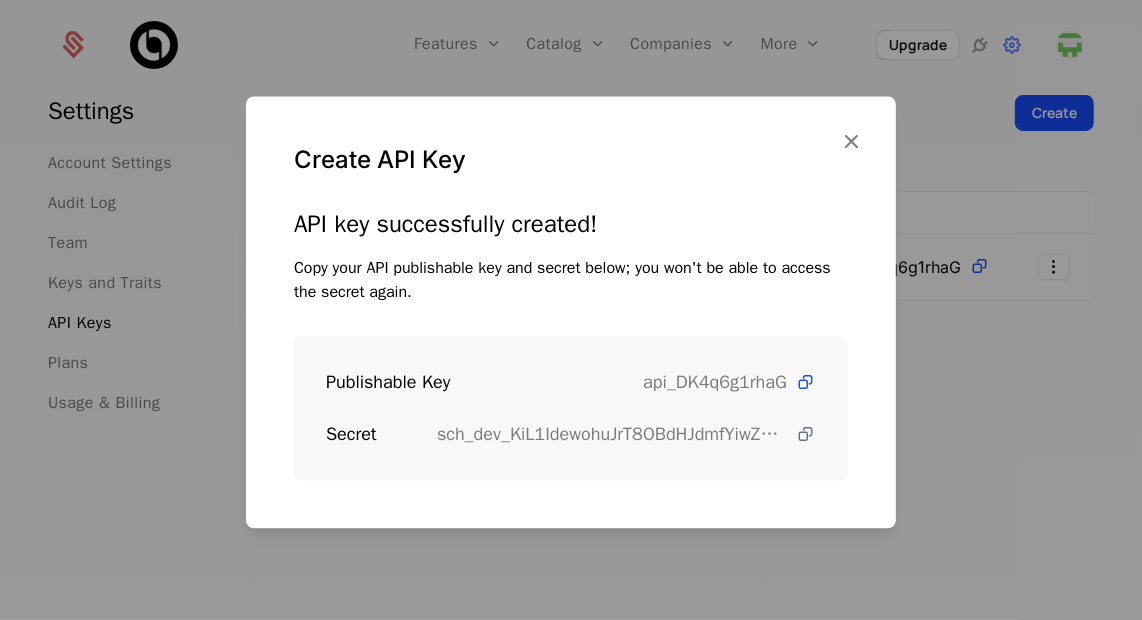 click at bounding box center (805, 434) 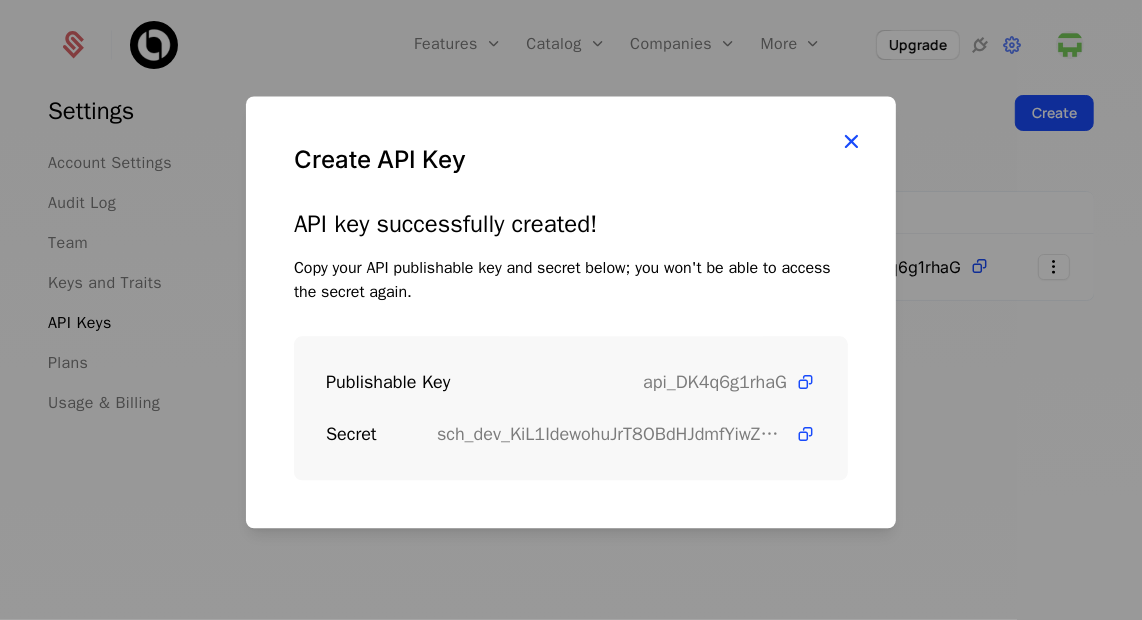 click at bounding box center (851, 141) 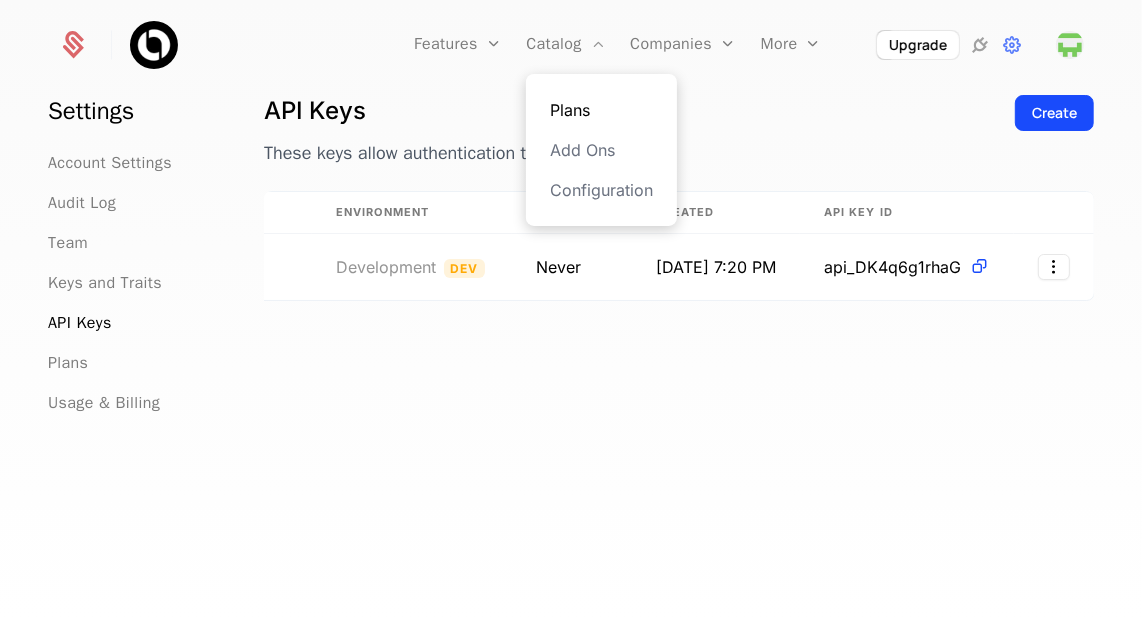 click on "Plans" at bounding box center [601, 110] 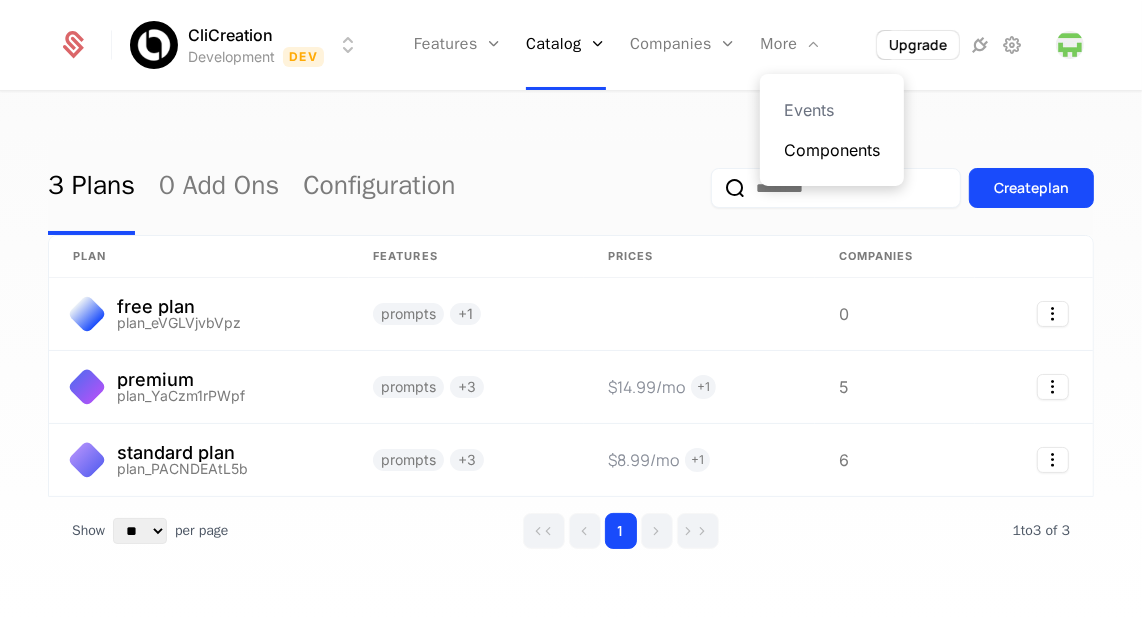 click on "Components" at bounding box center [832, 150] 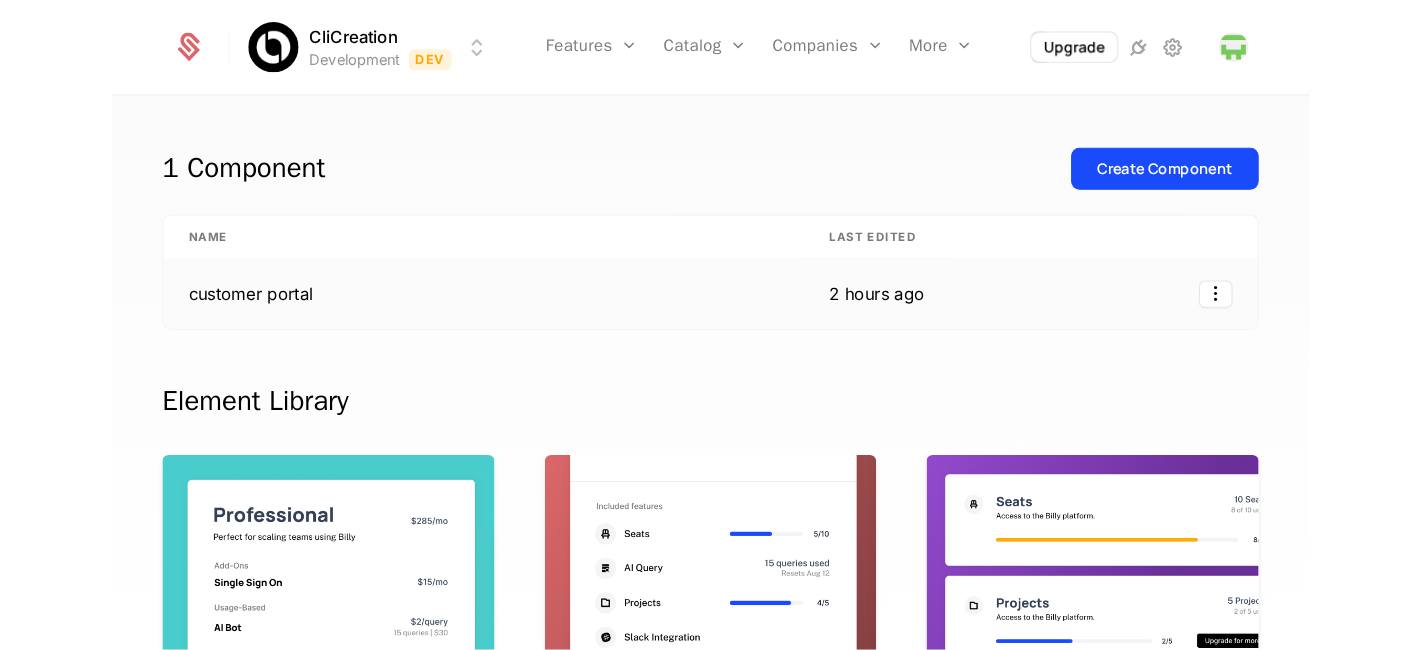 scroll, scrollTop: 54, scrollLeft: 0, axis: vertical 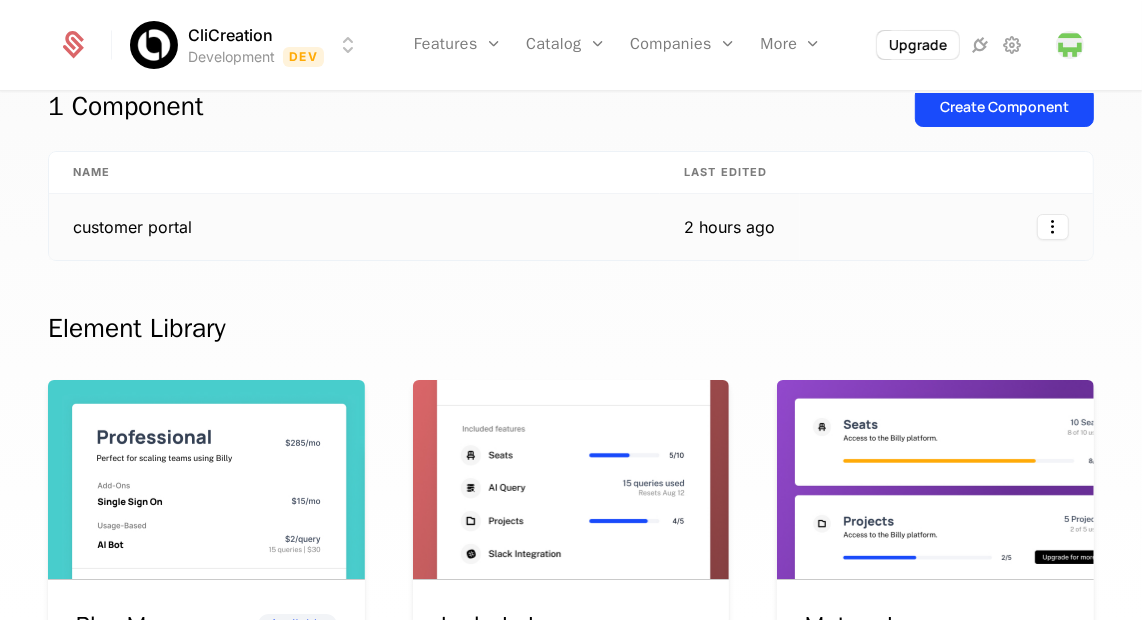 click on "2 hours ago" at bounding box center (730, 227) 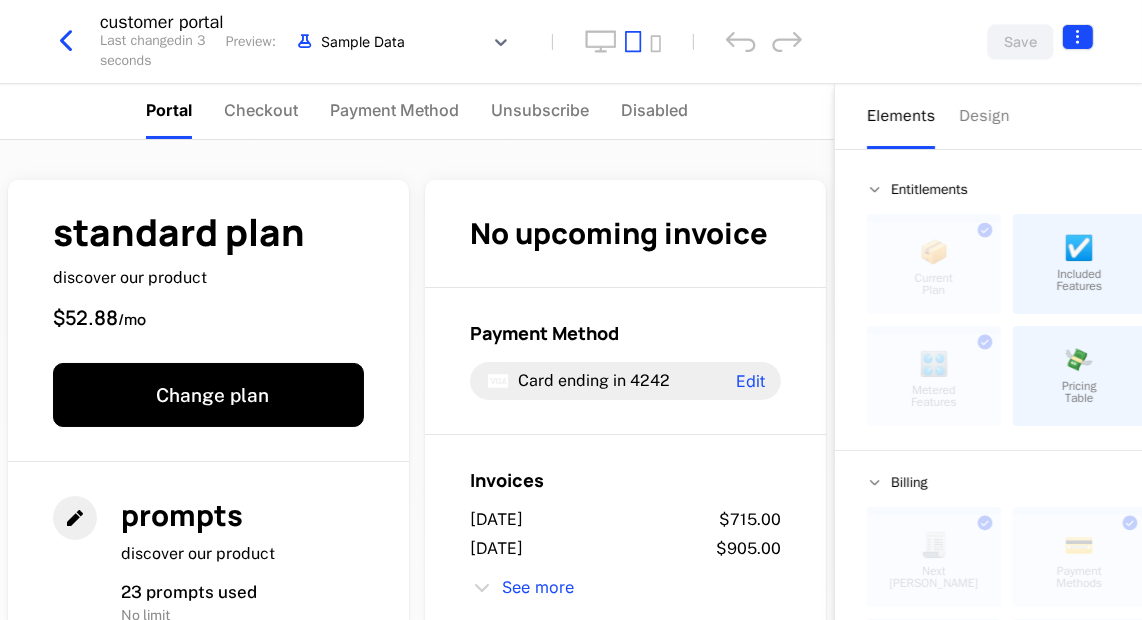 click on "CliCreation Development Dev Features Features Flags Catalog Plans Add Ons Configuration Companies Companies Users More Events Components Upgrade customer portal Last changed  in 3 seconds Preview: Sample Data Save Portal Checkout Payment Method Unsubscribe Disabled standard plan discover our product $52.88 / mo Change plan prompts discover our product 23   prompts   used No limit role role generated 0   roles   used No limit No upcoming invoice Payment Method Card ending in   4242 Edit Invoices [DATE] $715.00 [DATE] $905.00 See more Unsubscribe Powered by   Elements Design Entitlements 📦 Current Plan This component can only be used once ☑️ Included Features 🎛️ Metered Features This component can only be used once 💸 Pricing Table Billing 🧾 Next Bill Due This component can only be used once 💳 Payment Methods This component can only be used once 📄 Invoices This component can only be used once ⛔️ Unsubscribe This component can only be used once Basics ✏️ ." at bounding box center [571, 310] 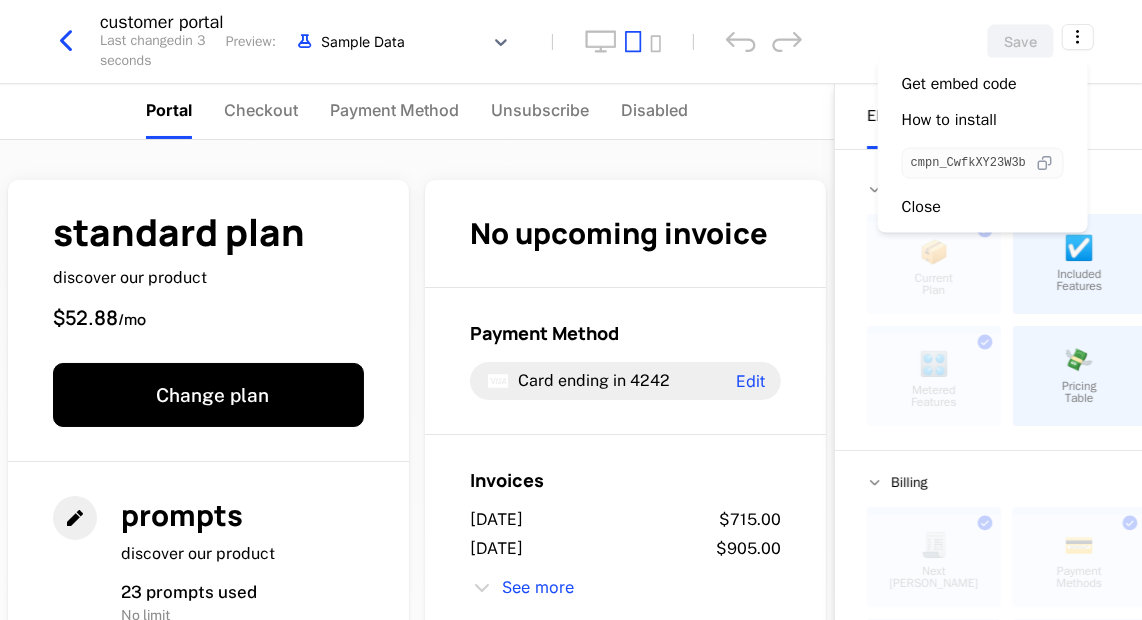 click at bounding box center [1044, 163] 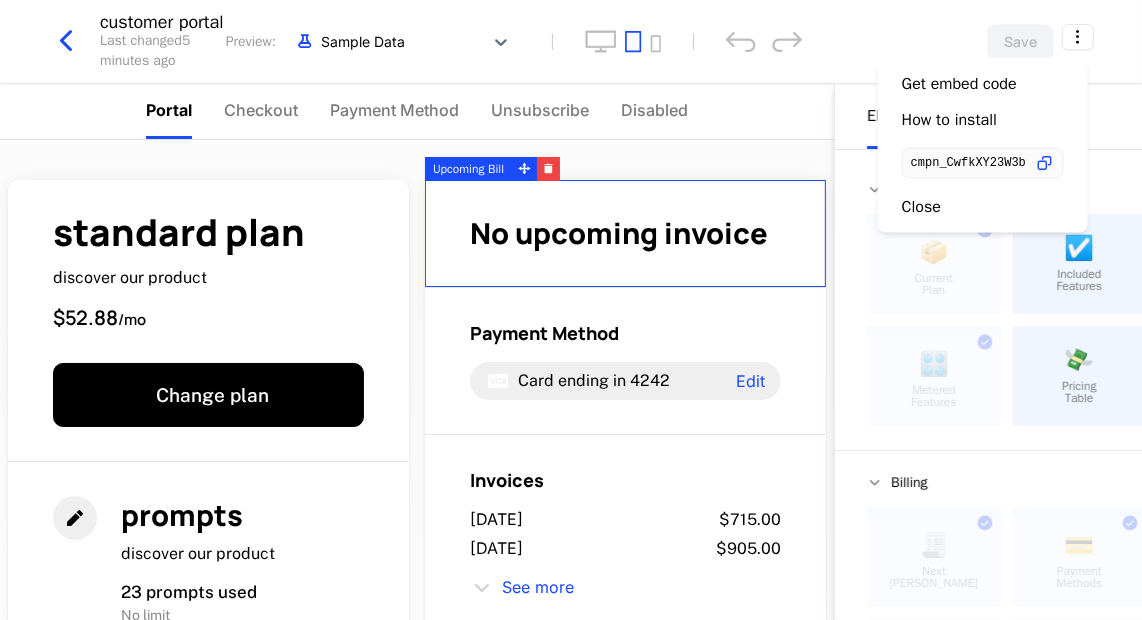 click on "CliCreation Development Dev Features Features Flags Catalog Plans Add Ons Configuration Companies Companies Users More Events Components Upgrade customer portal Last changed  5 minutes ago Preview: Sample Data Save Portal Checkout Payment Method Unsubscribe Disabled standard plan discover our product $52.88 / mo Change plan prompts discover our product 23   prompts   used No limit role role generated 0   roles   used No limit No upcoming invoice Payment Method Card ending in   4242 Edit Invoices [DATE] $715.00 [DATE] $905.00 See more Unsubscribe Powered by   Elements Design Entitlements 📦 Current Plan This component can only be used once ☑️ Included Features 🎛️ Metered Features This component can only be used once 💸 Pricing Table Billing 🧾 Next Bill Due This component can only be used once 💳 Payment Methods This component can only be used once 📄 Invoices This component can only be used once ⛔️ Unsubscribe This component can only be used once Basics ✏️ ." at bounding box center [571, 310] 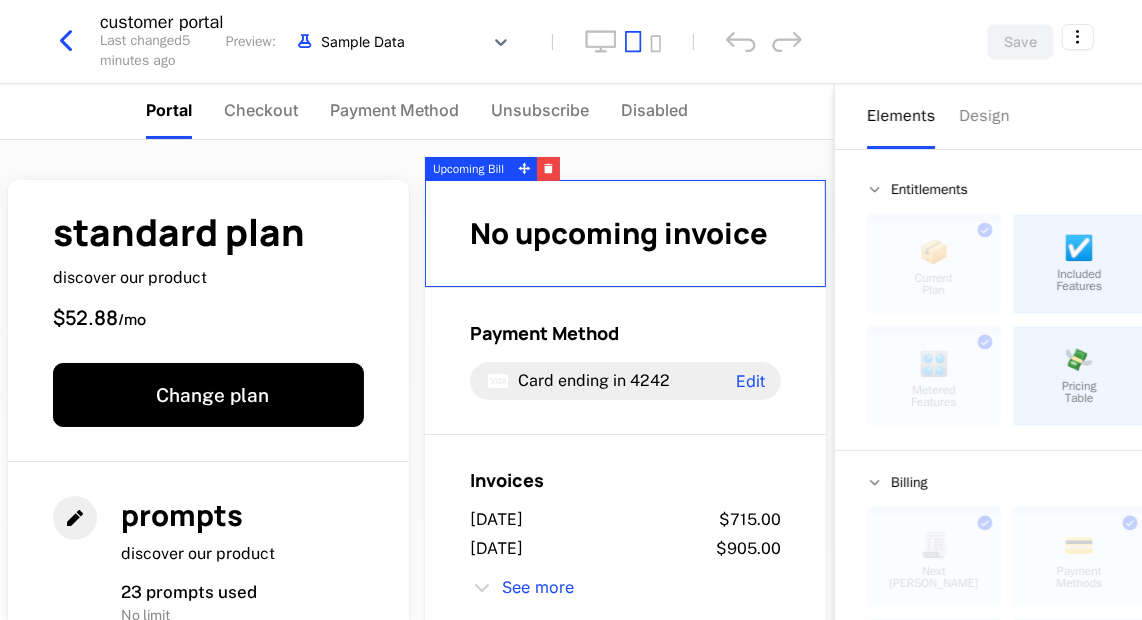 click at bounding box center [74, 41] 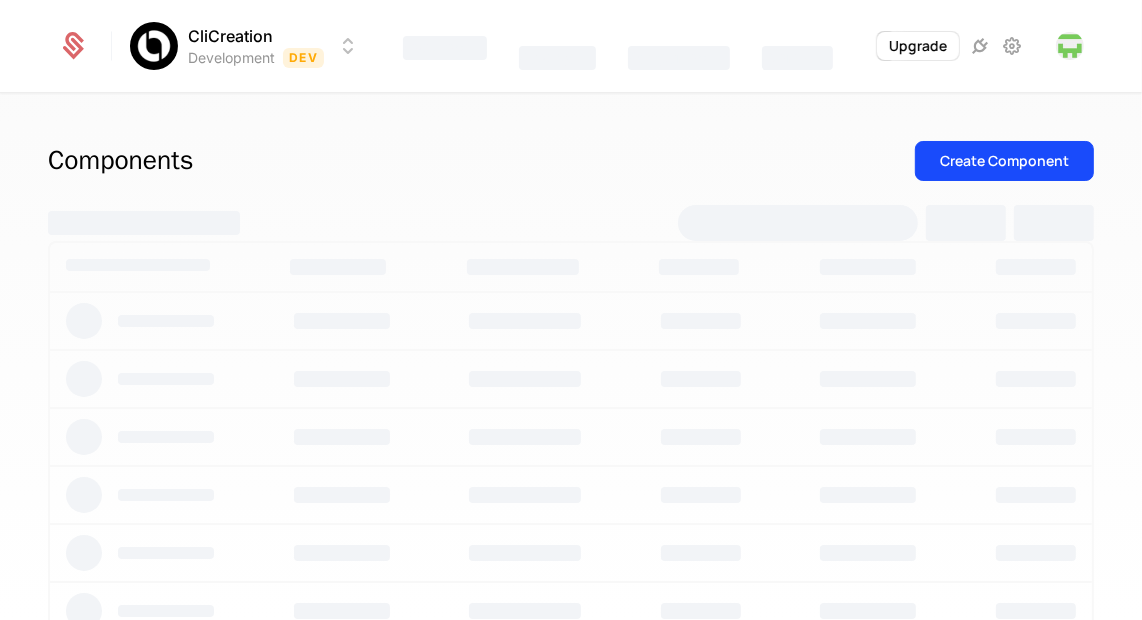 click 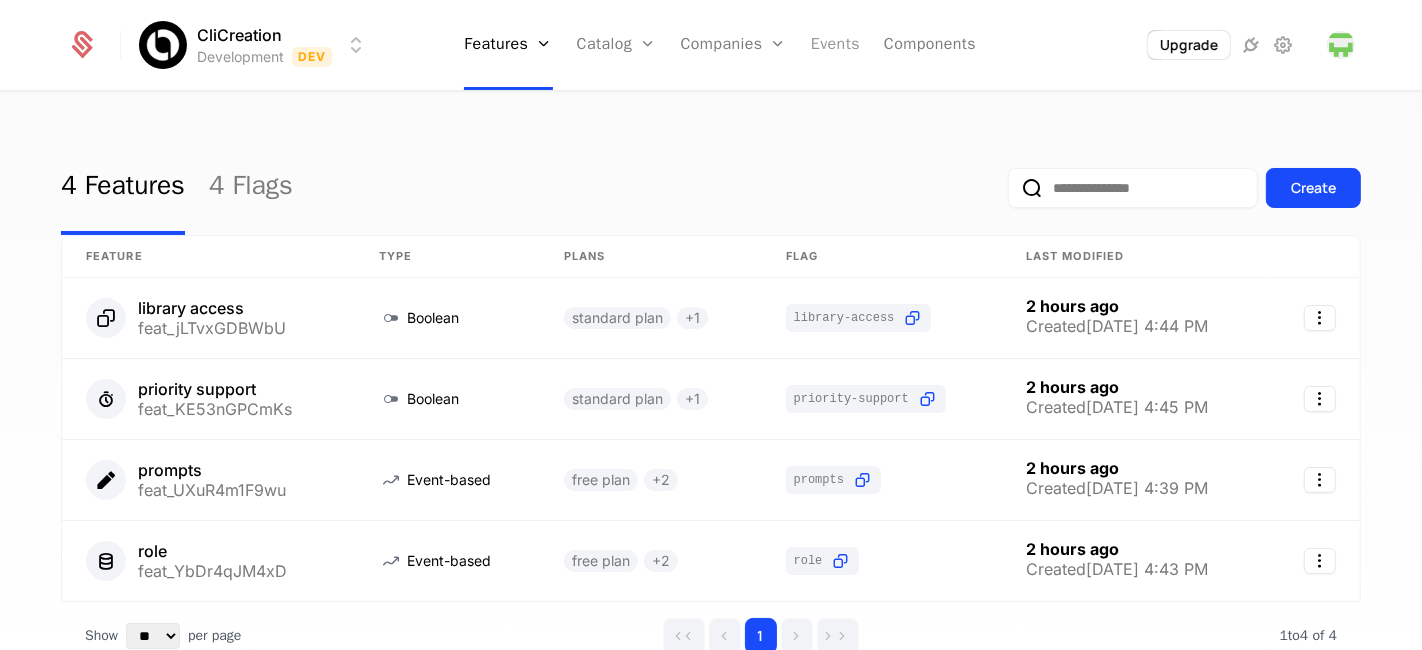 click on "Events" at bounding box center (835, 45) 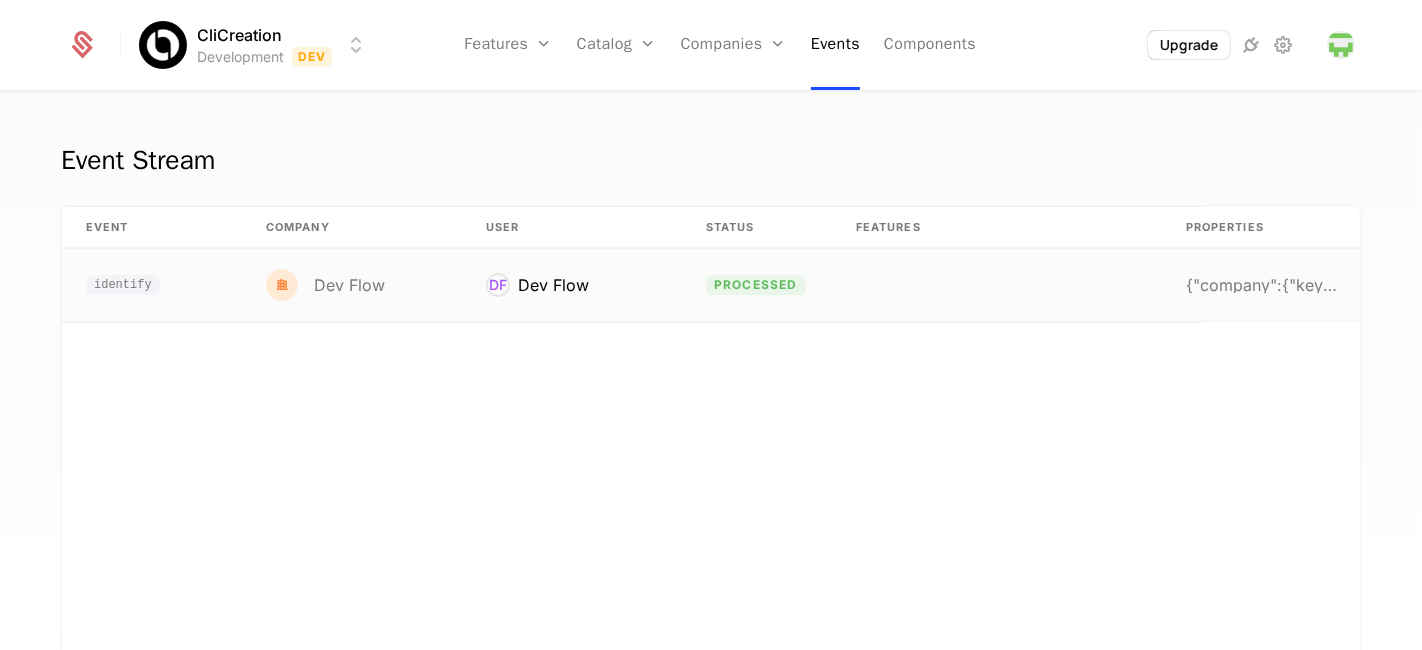 scroll, scrollTop: 0, scrollLeft: 0, axis: both 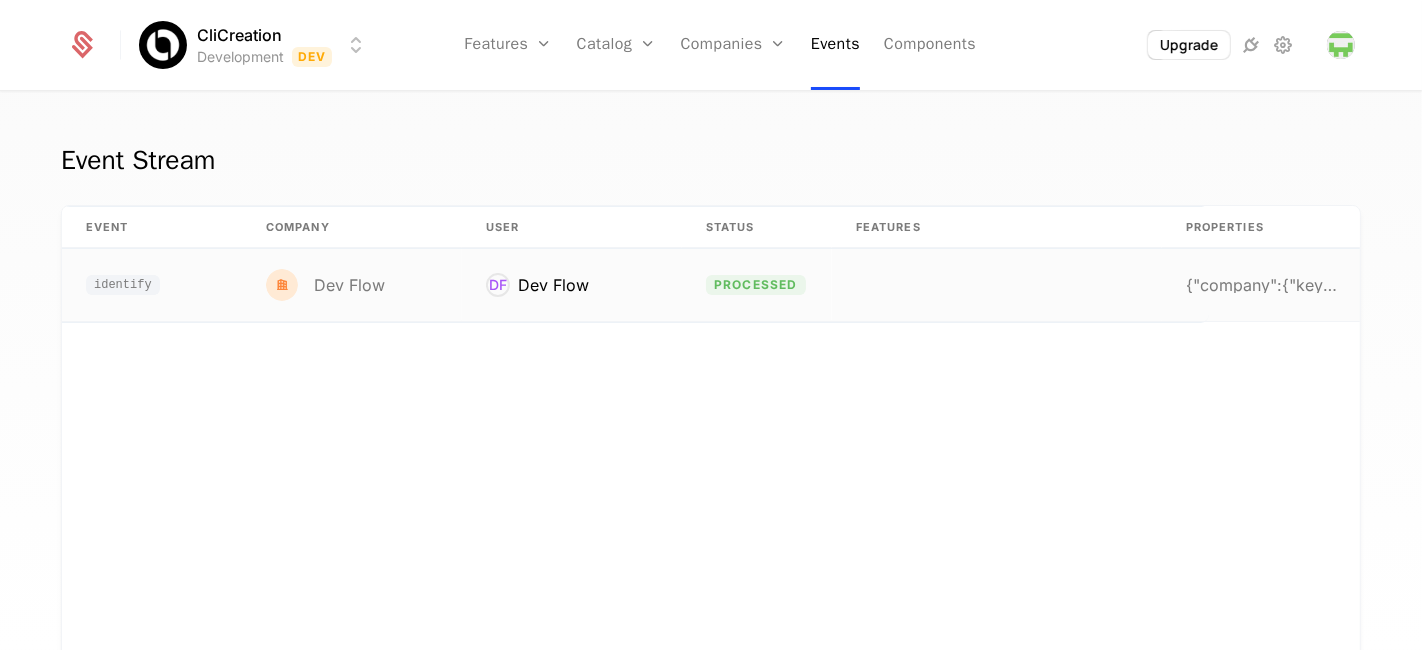 click on "DF Dev Flow" at bounding box center (572, 285) 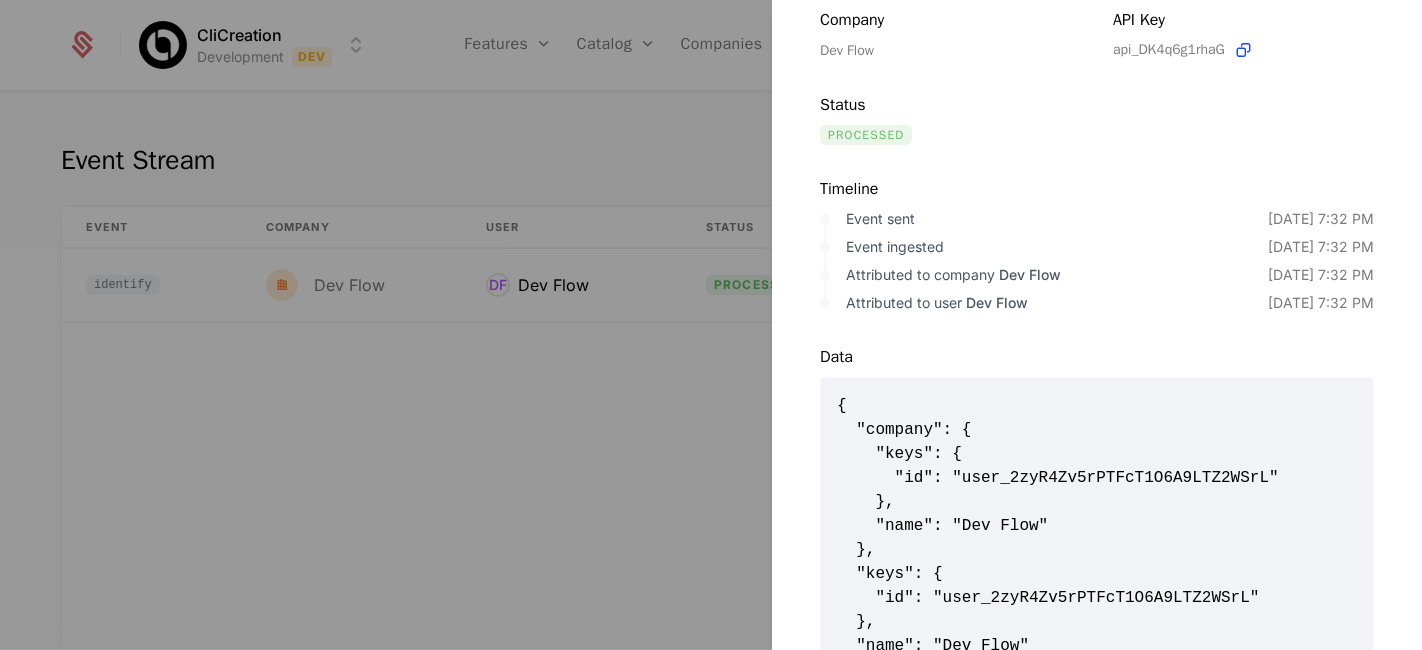 scroll, scrollTop: 333, scrollLeft: 0, axis: vertical 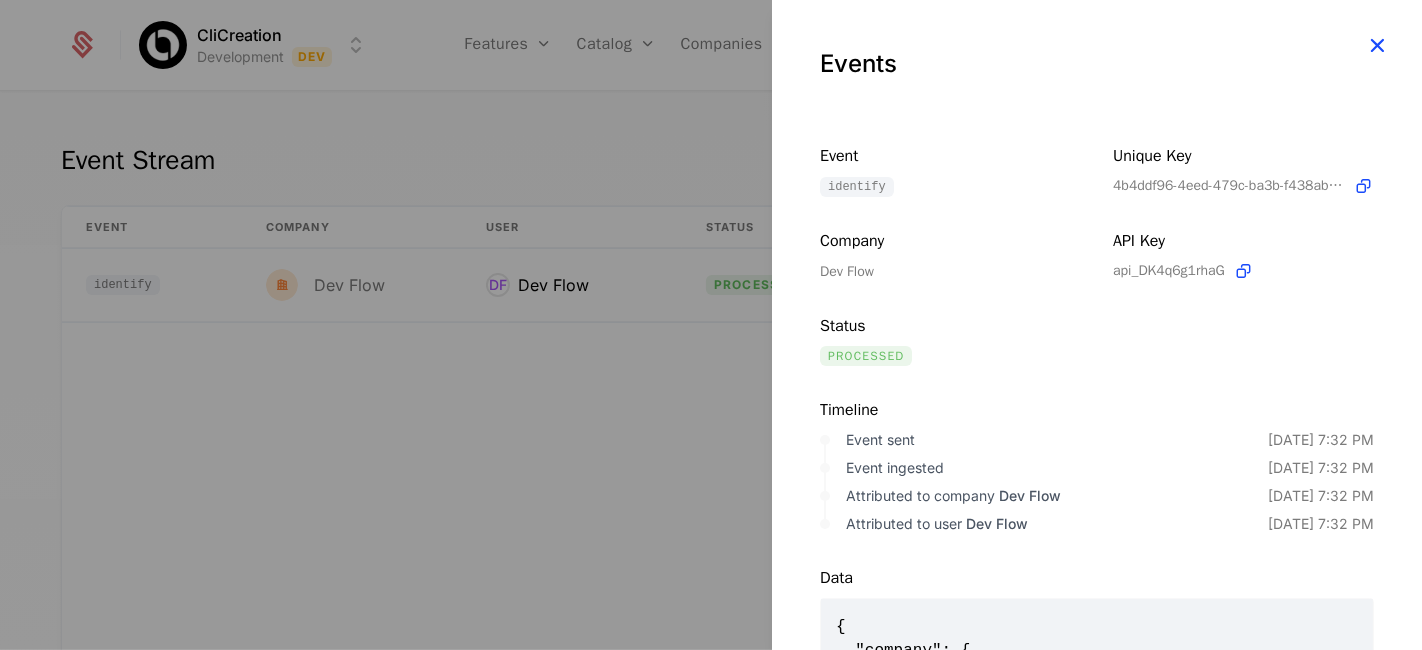 click at bounding box center (1377, 45) 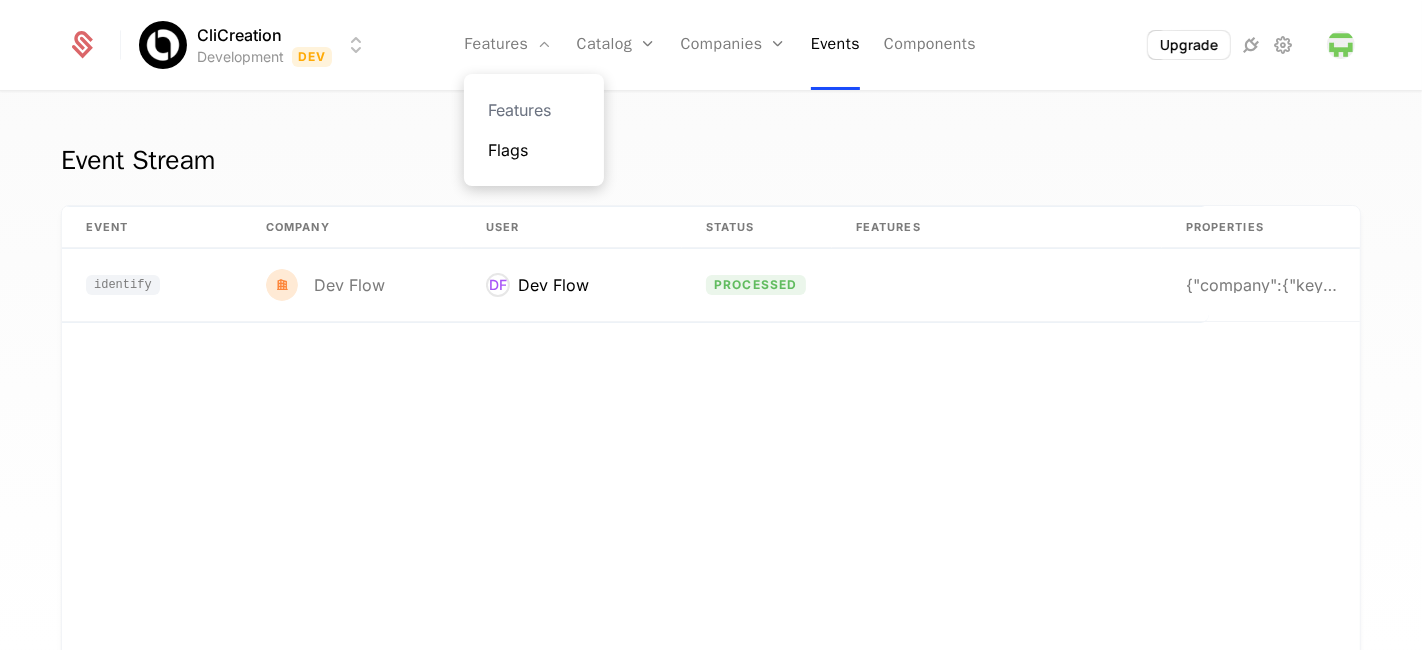 click on "Flags" at bounding box center (534, 150) 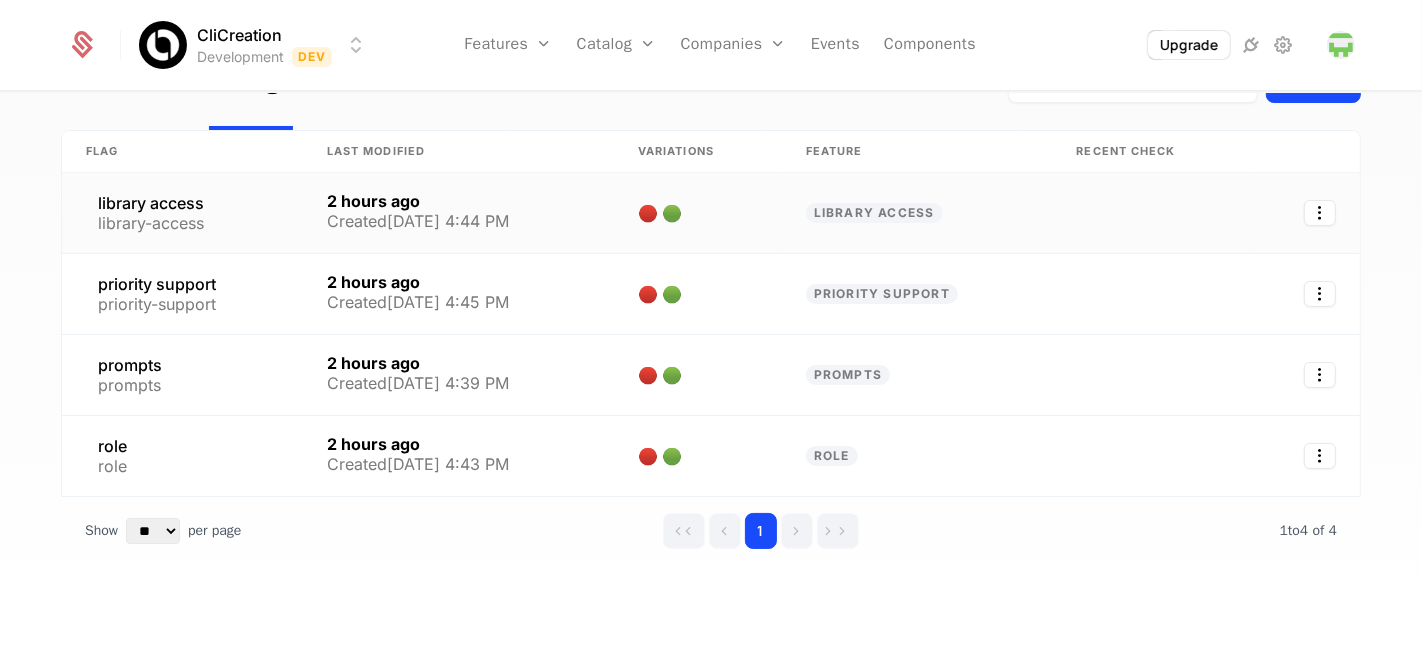 scroll, scrollTop: 106, scrollLeft: 0, axis: vertical 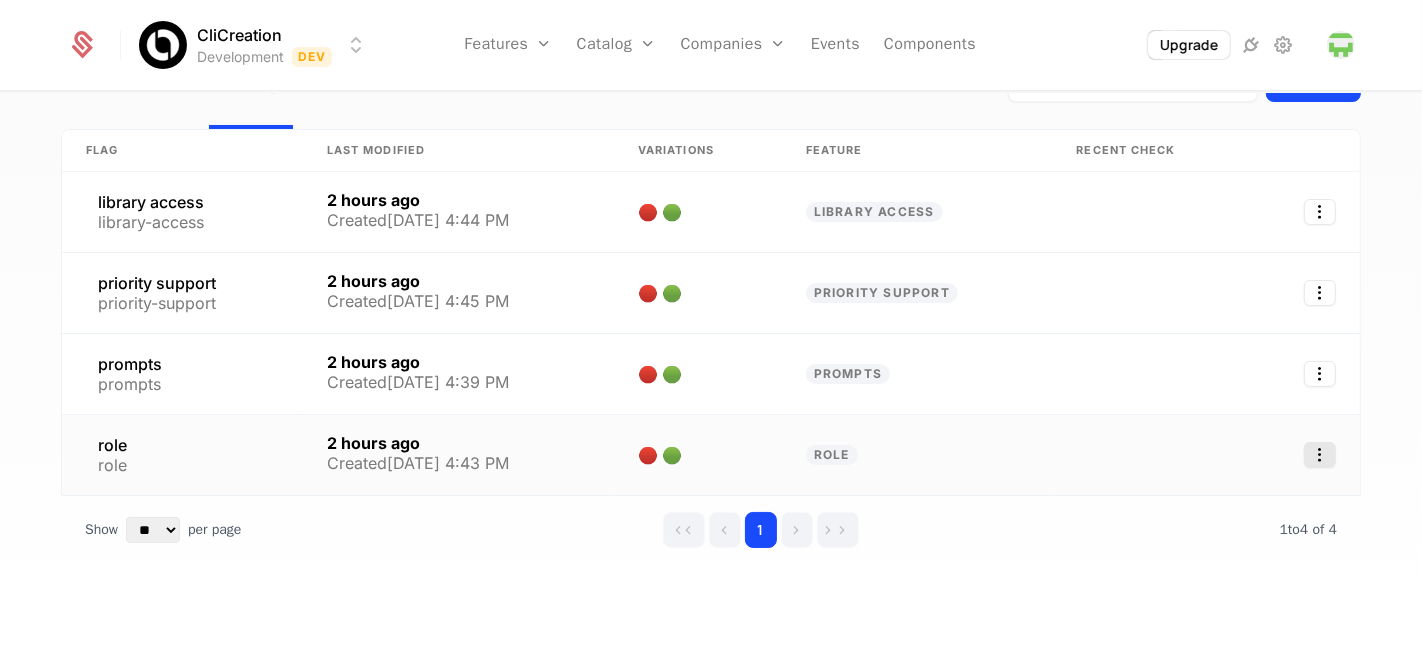 click on "CliCreation Development Dev Features Features Flags Catalog Plans Add Ons Configuration Companies Companies Users Events Components Upgrade 4 Features 4 Flags Create Flag Last Modified Variations Feature Recent check library access library-access 2 hours ago Created  7/23/25, 4:44 PM 🔴 🟢 library access priority support  priority-support 2 hours ago Created  7/23/25, 4:45 PM 🔴 🟢 priority support  prompts prompts 2 hours ago Created  7/23/25, 4:39 PM 🔴 🟢 prompts role role 2 hours ago Created  7/23/25, 4:43 PM 🔴 🟢 role Show ** ** ** *** *** per page per page 1 1  to  4   of   4  of   4
Best Viewed on Desktop You're currently viewing this on a  mobile device . For the best experience,   we recommend using a desktop or larger screens , as the application isn't fully optimized for smaller resolutions just yet. Got it" at bounding box center [711, 325] 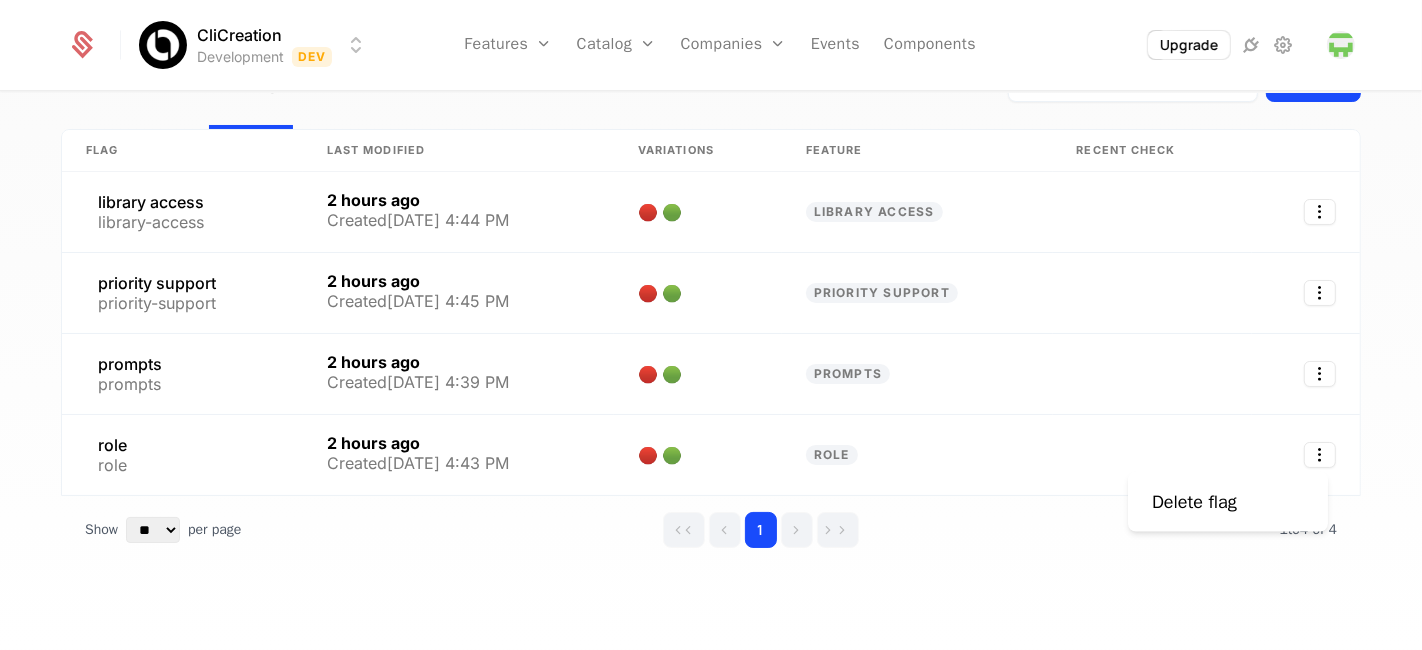 click on "CliCreation Development Dev Features Features Flags Catalog Plans Add Ons Configuration Companies Companies Users Events Components Upgrade 4 Features 4 Flags Create Flag Last Modified Variations Feature Recent check library access library-access 2 hours ago Created  7/23/25, 4:44 PM 🔴 🟢 library access priority support  priority-support 2 hours ago Created  7/23/25, 4:45 PM 🔴 🟢 priority support  prompts prompts 2 hours ago Created  7/23/25, 4:39 PM 🔴 🟢 prompts role role 2 hours ago Created  7/23/25, 4:43 PM 🔴 🟢 role Show ** ** ** *** *** per page per page 1 1  to  4   of   4  of   4
Best Viewed on Desktop You're currently viewing this on a  mobile device . For the best experience,   we recommend using a desktop or larger screens , as the application isn't fully optimized for smaller resolutions just yet. Got it  Delete flag" at bounding box center (711, 325) 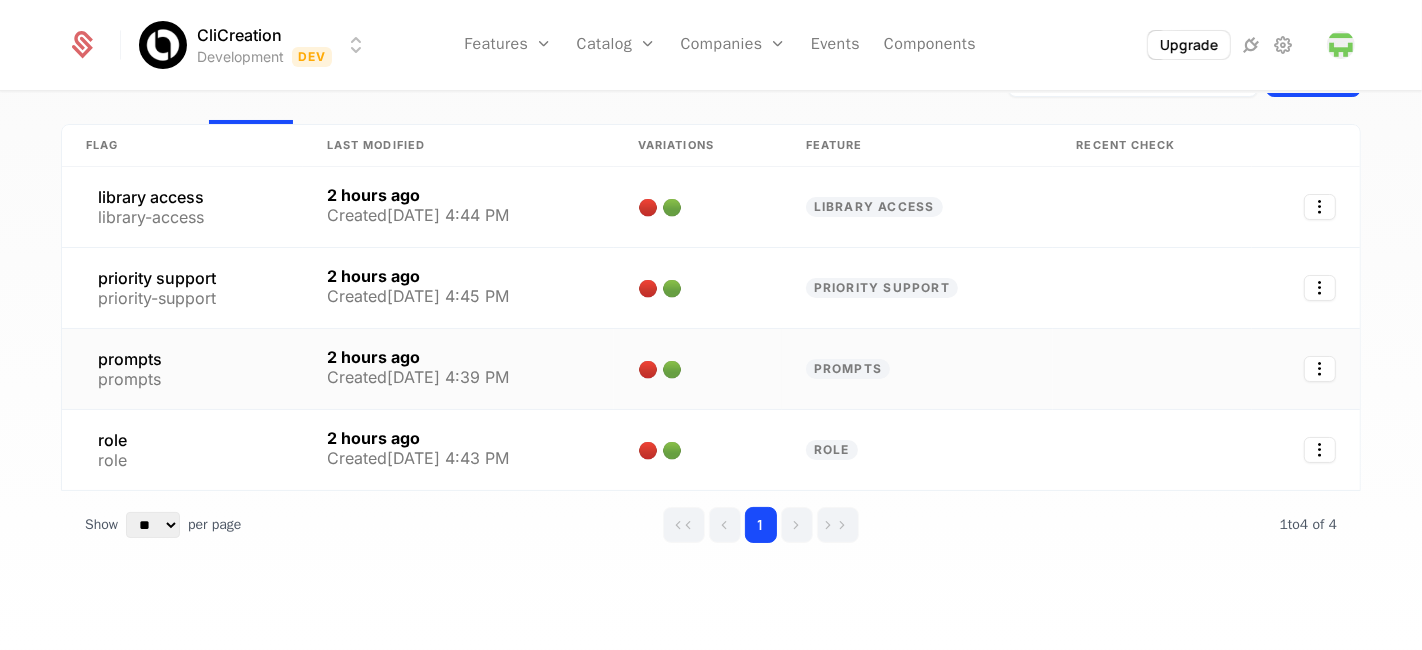 scroll, scrollTop: 114, scrollLeft: 0, axis: vertical 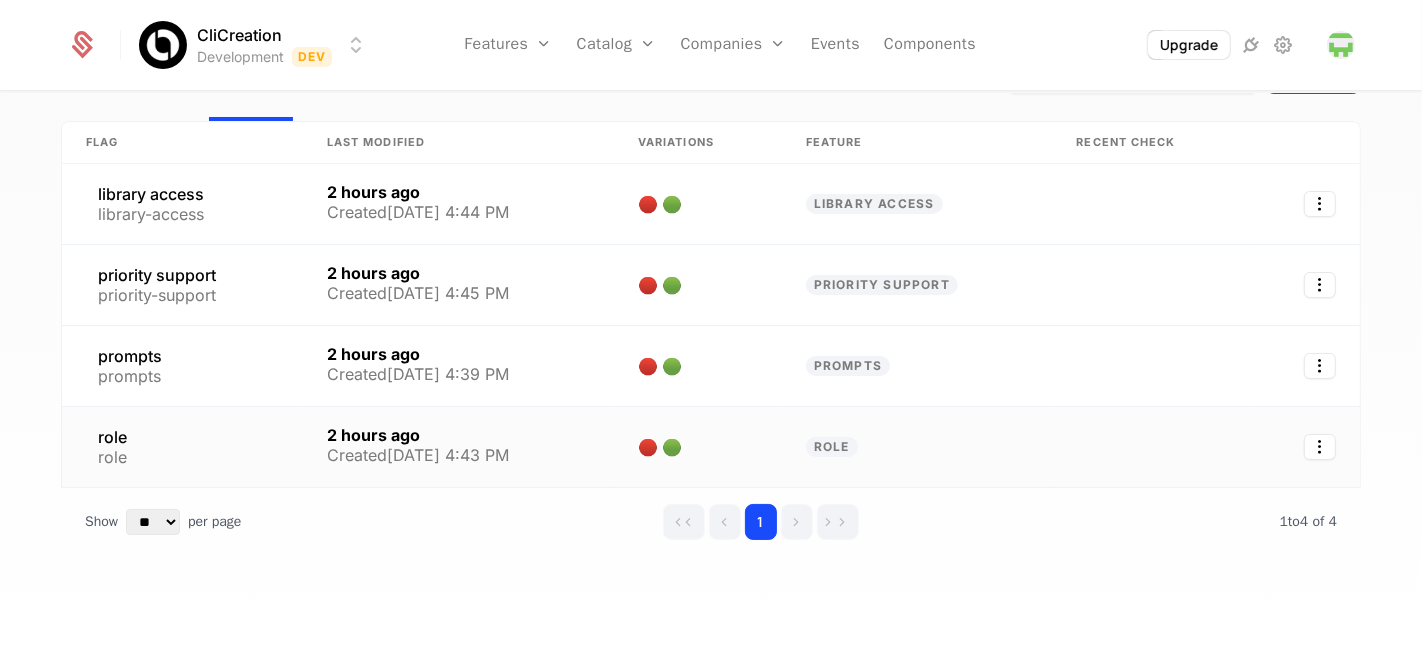 click on "role" at bounding box center [917, 447] 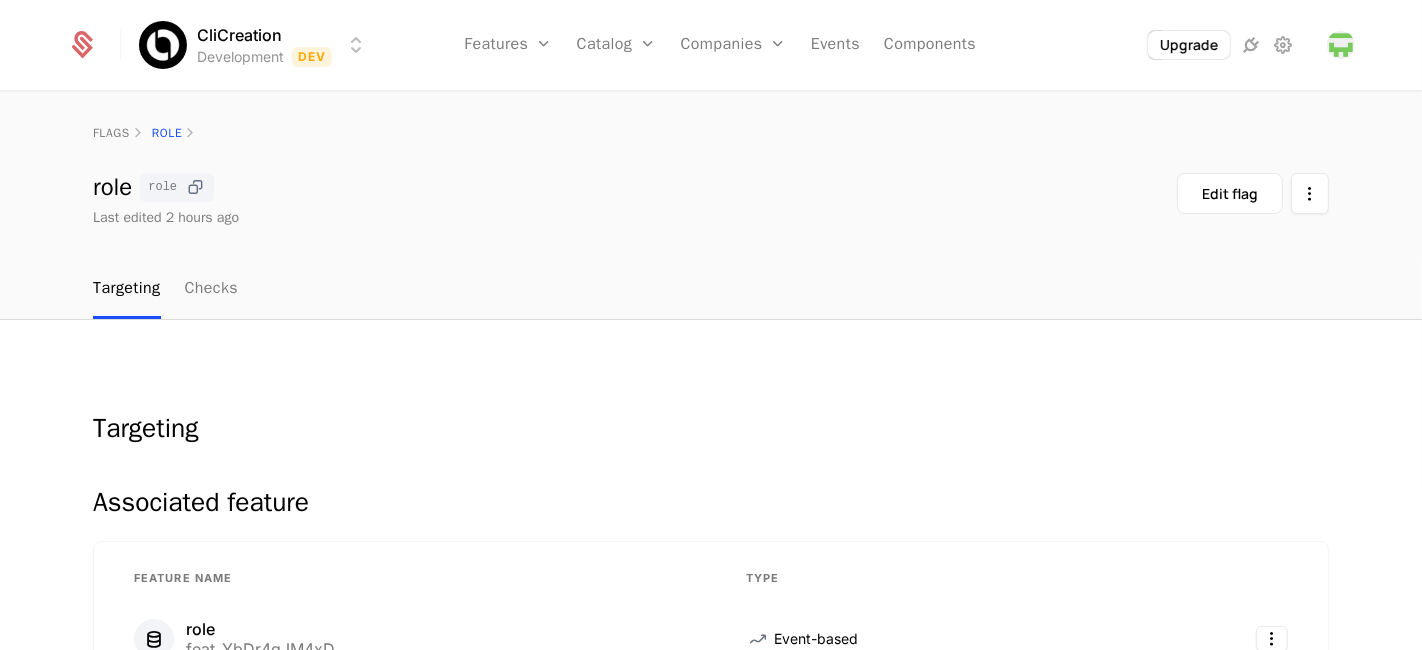 click at bounding box center [195, 187] 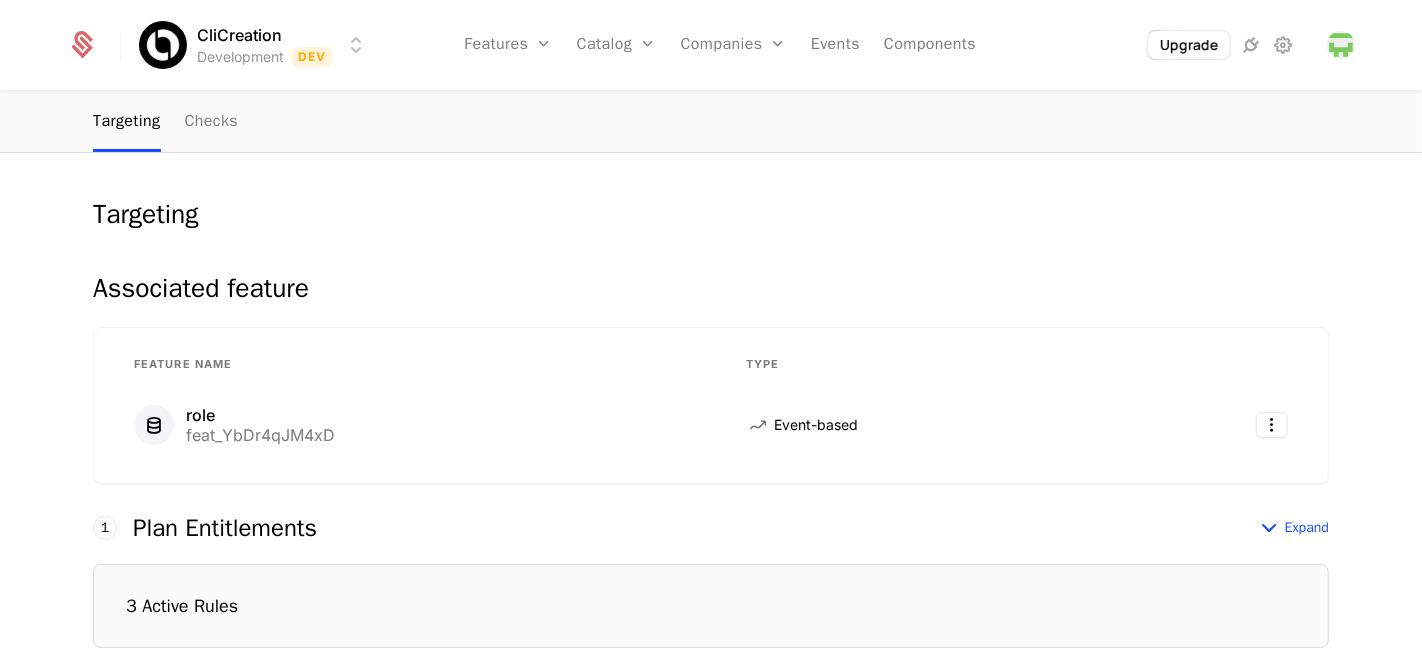 scroll, scrollTop: 0, scrollLeft: 0, axis: both 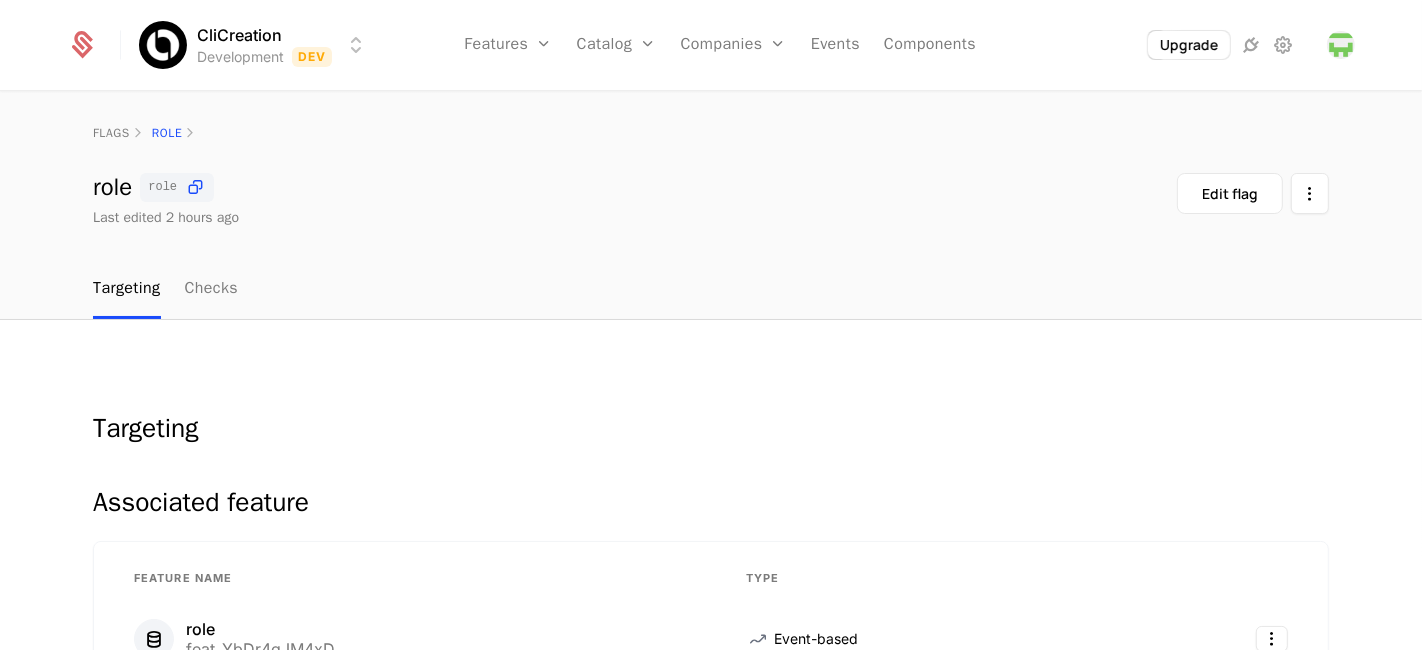 click on "Targeting Checks" at bounding box center [711, 289] 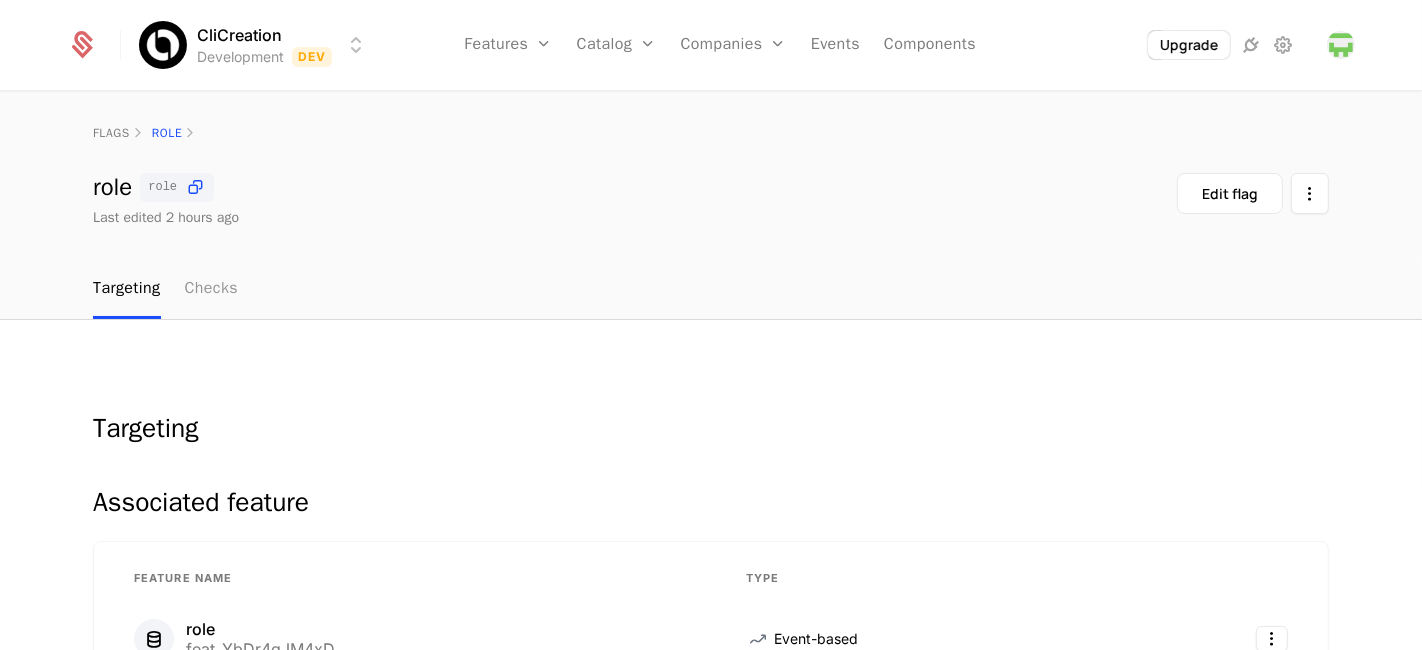 click on "Checks" at bounding box center [212, 289] 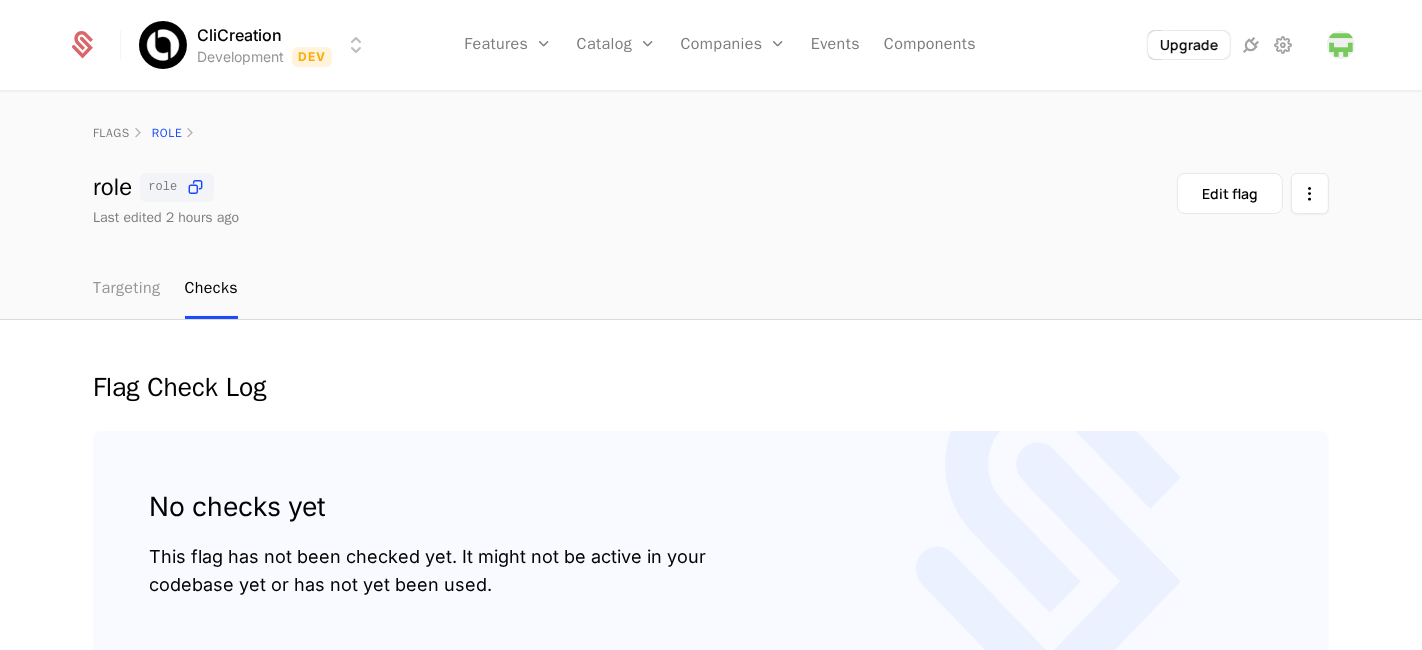 click on "Targeting" at bounding box center (127, 289) 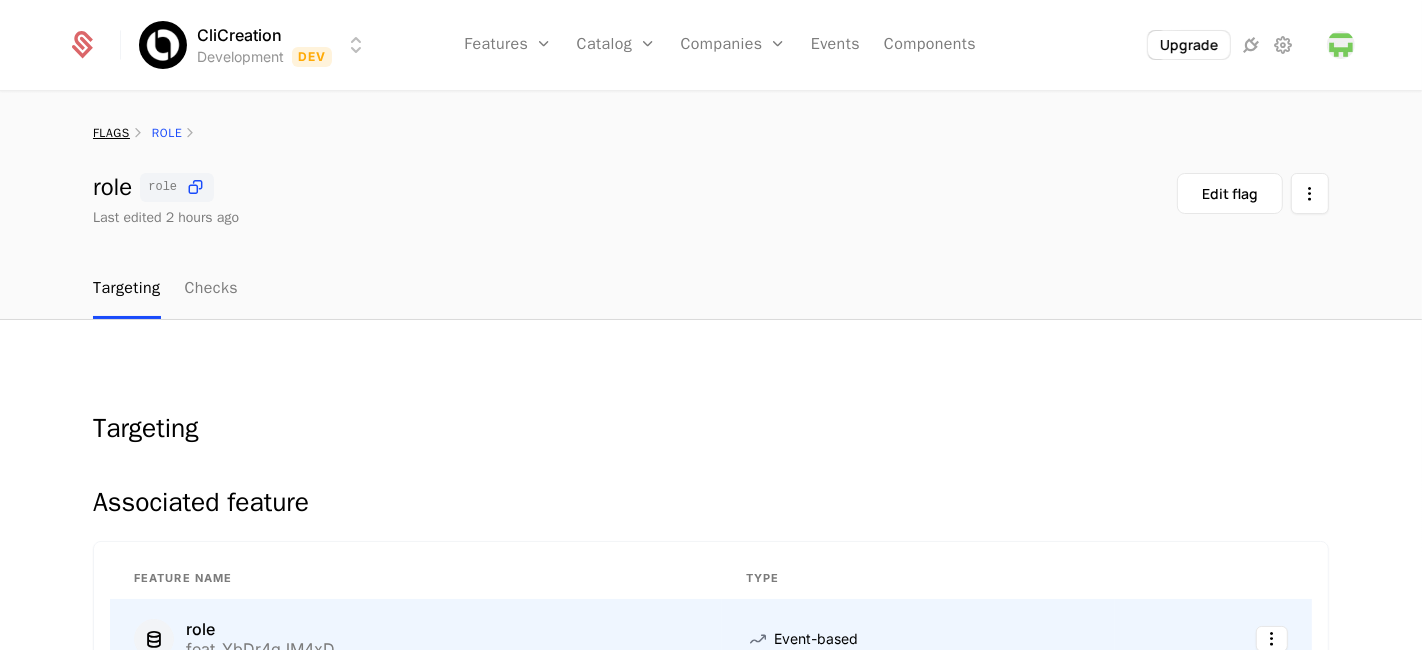 click on "flags" at bounding box center [111, 133] 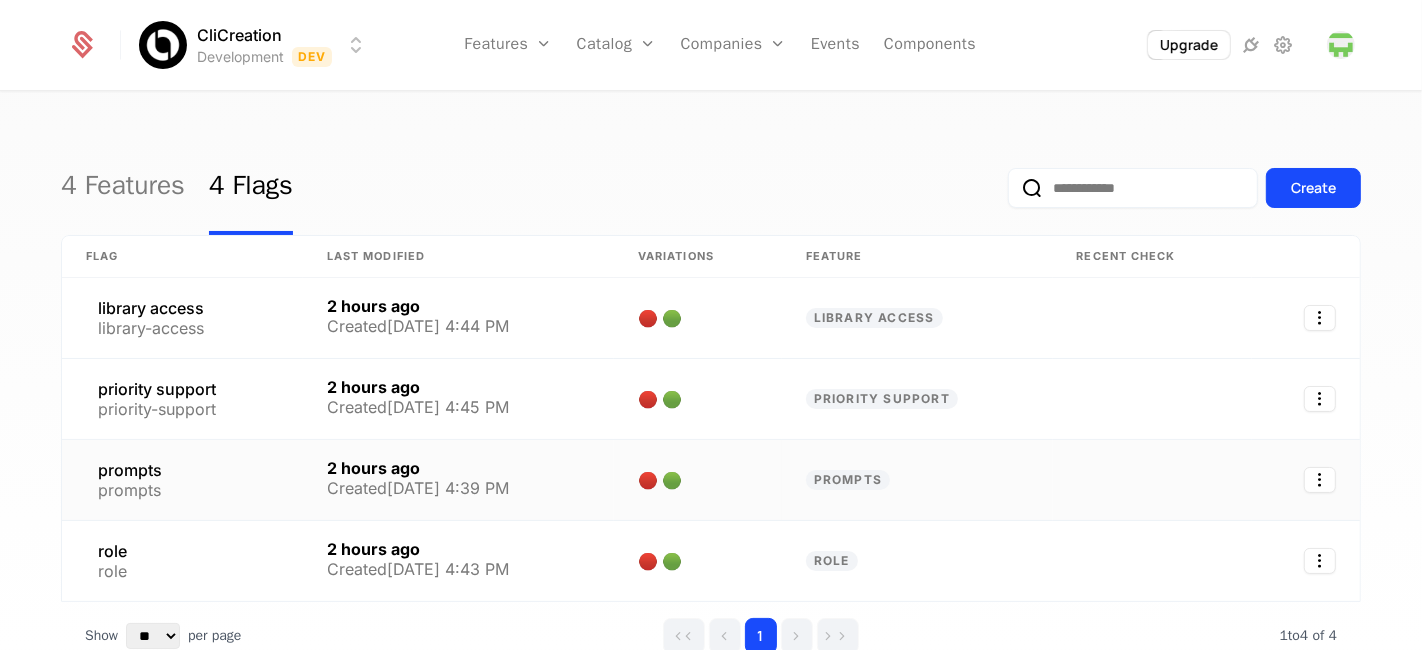 click on "prompts prompts" at bounding box center (182, 480) 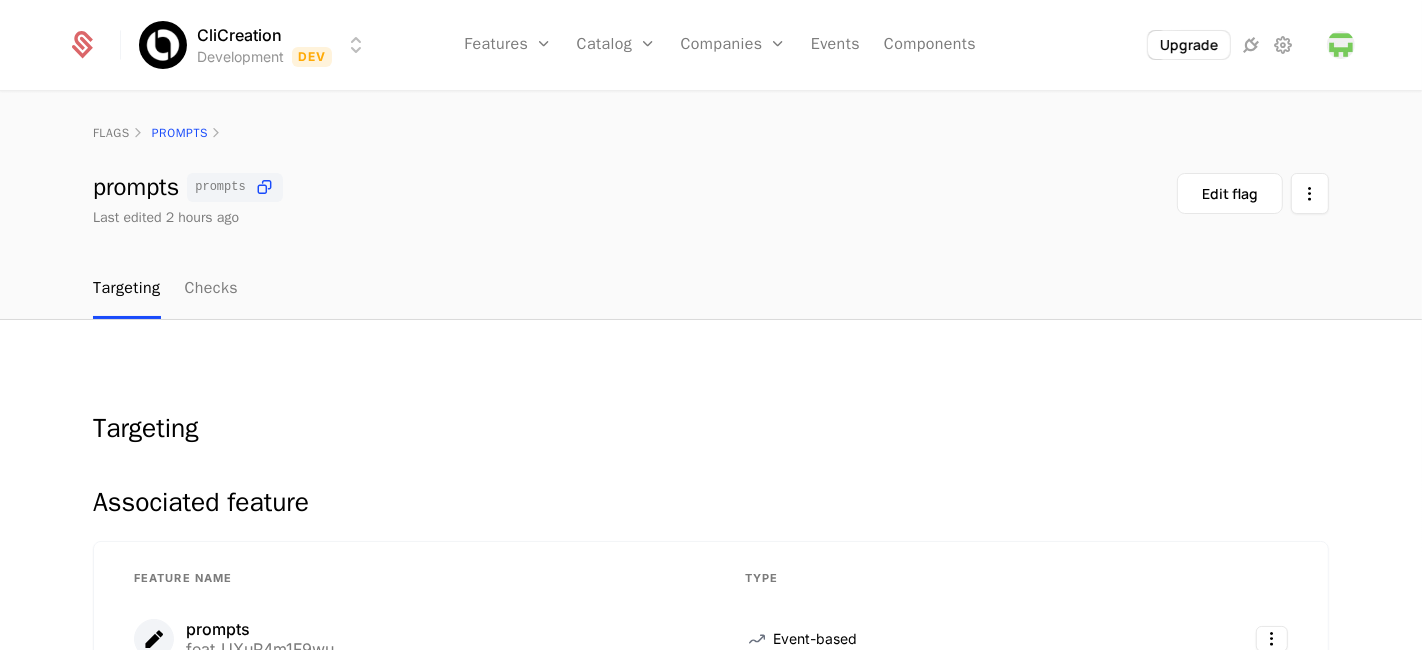 scroll, scrollTop: 224, scrollLeft: 0, axis: vertical 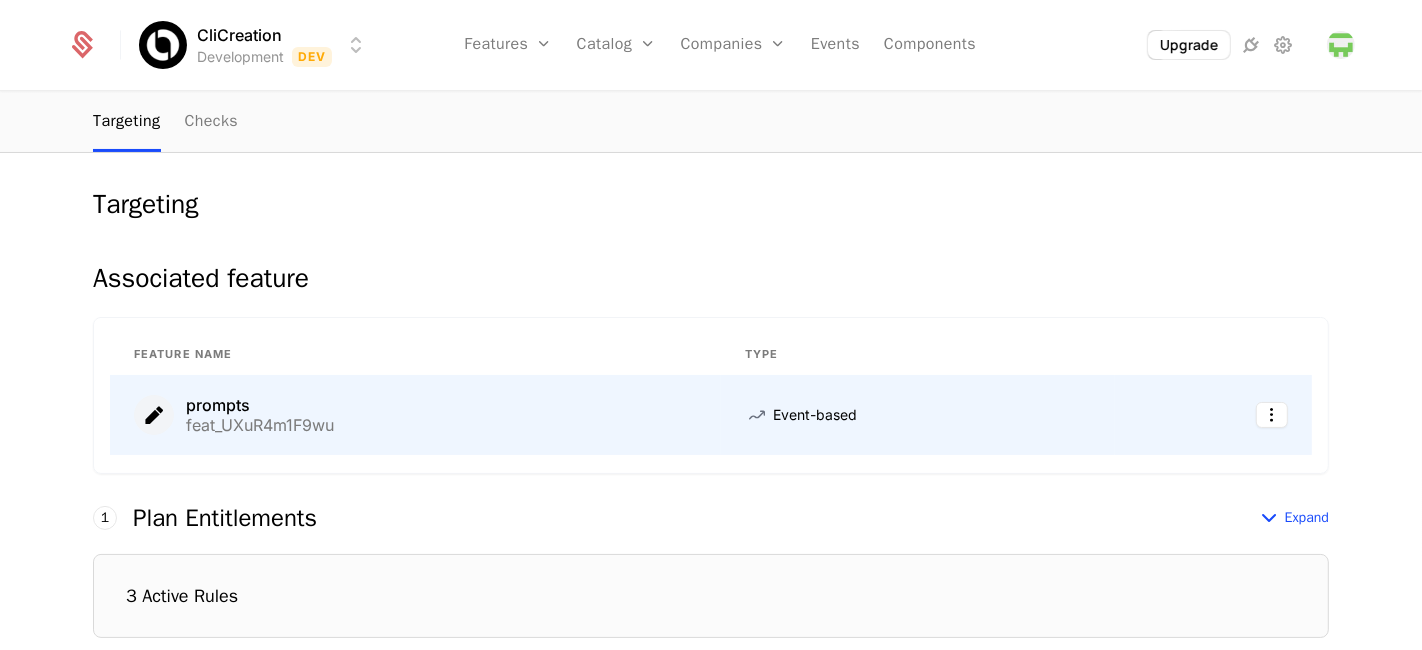 click on "prompts feat_UXuR4m1F9wu" at bounding box center (415, 415) 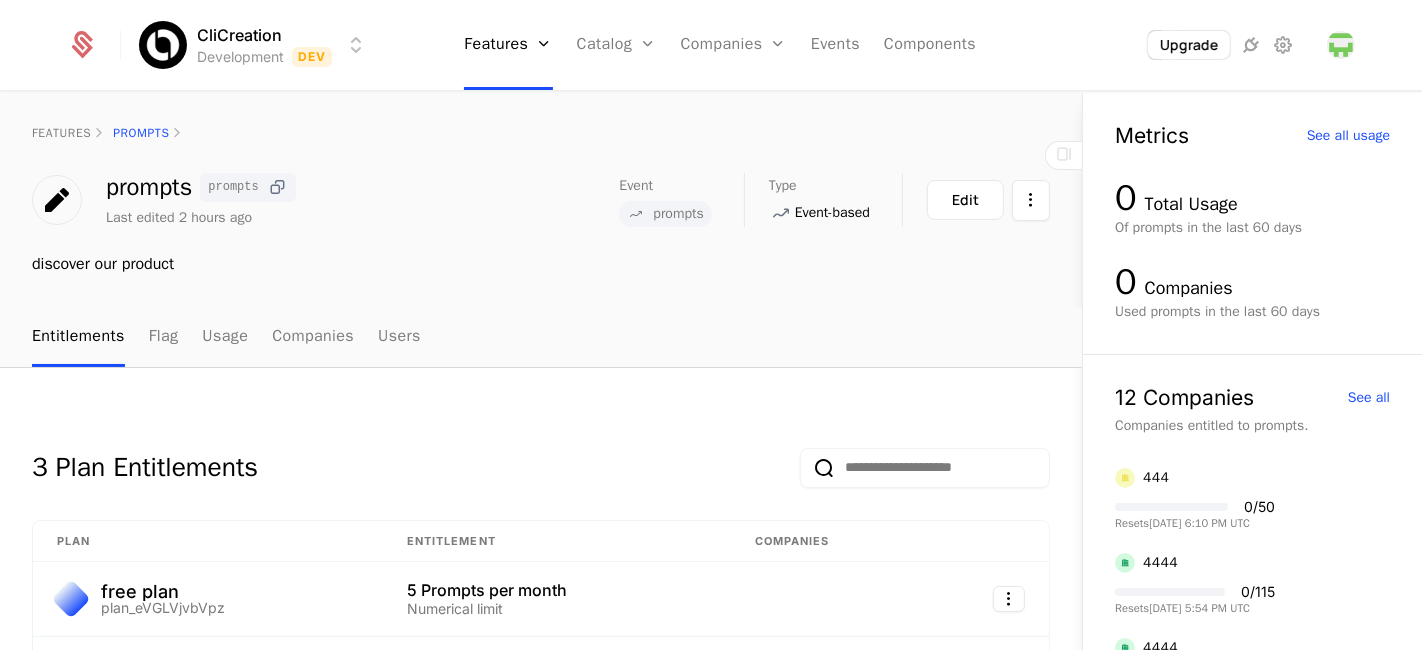 click at bounding box center [277, 187] 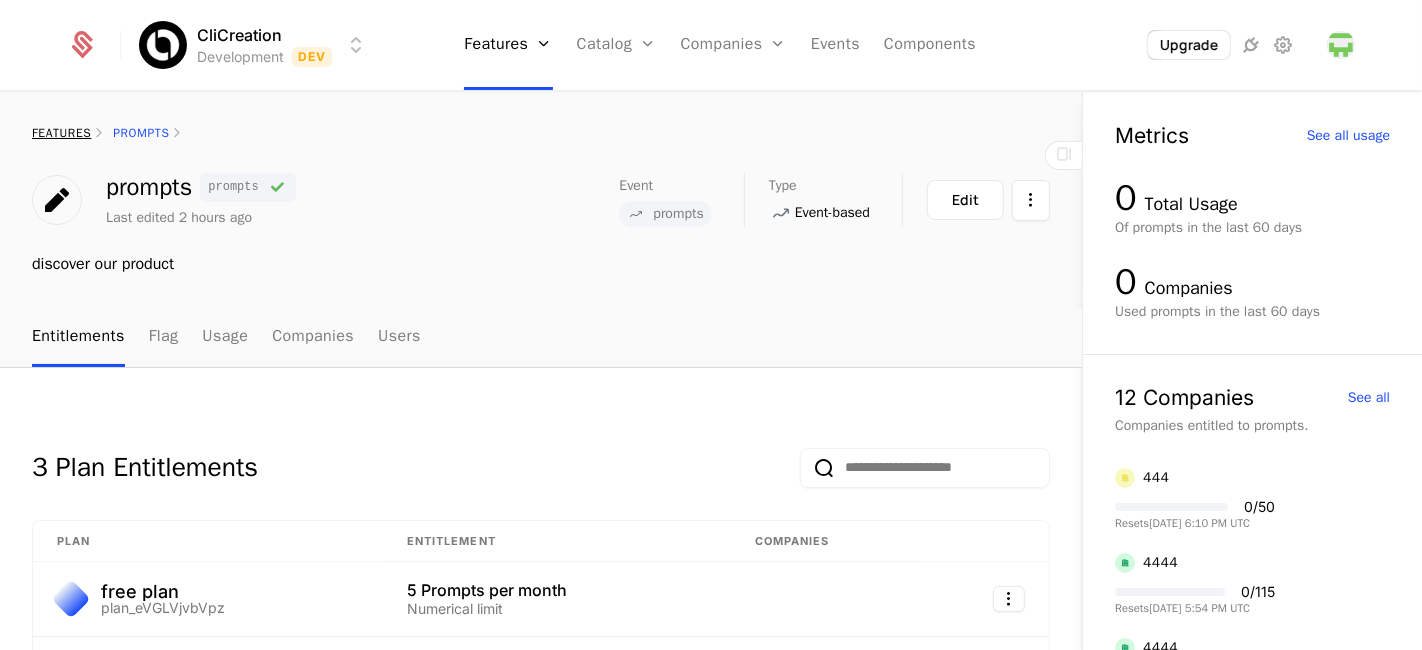 click on "features" at bounding box center [61, 133] 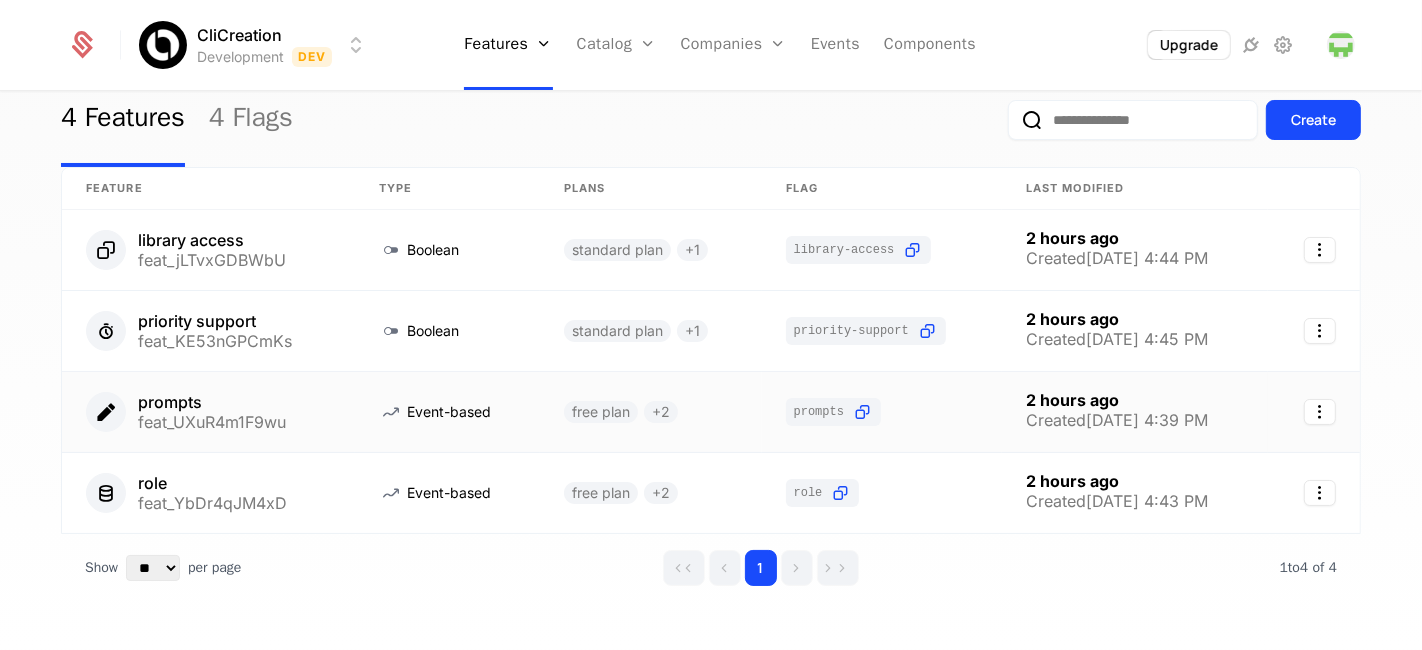 scroll, scrollTop: 71, scrollLeft: 0, axis: vertical 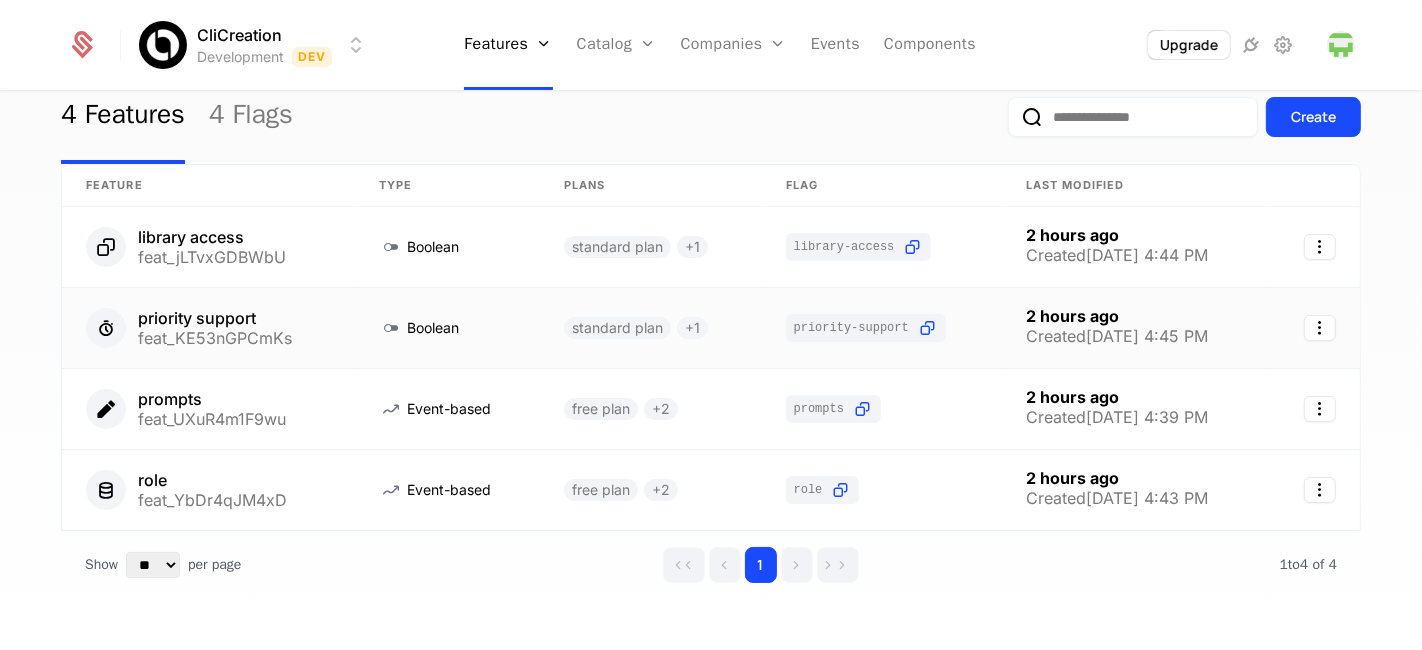 click on "priority support" at bounding box center [215, 318] 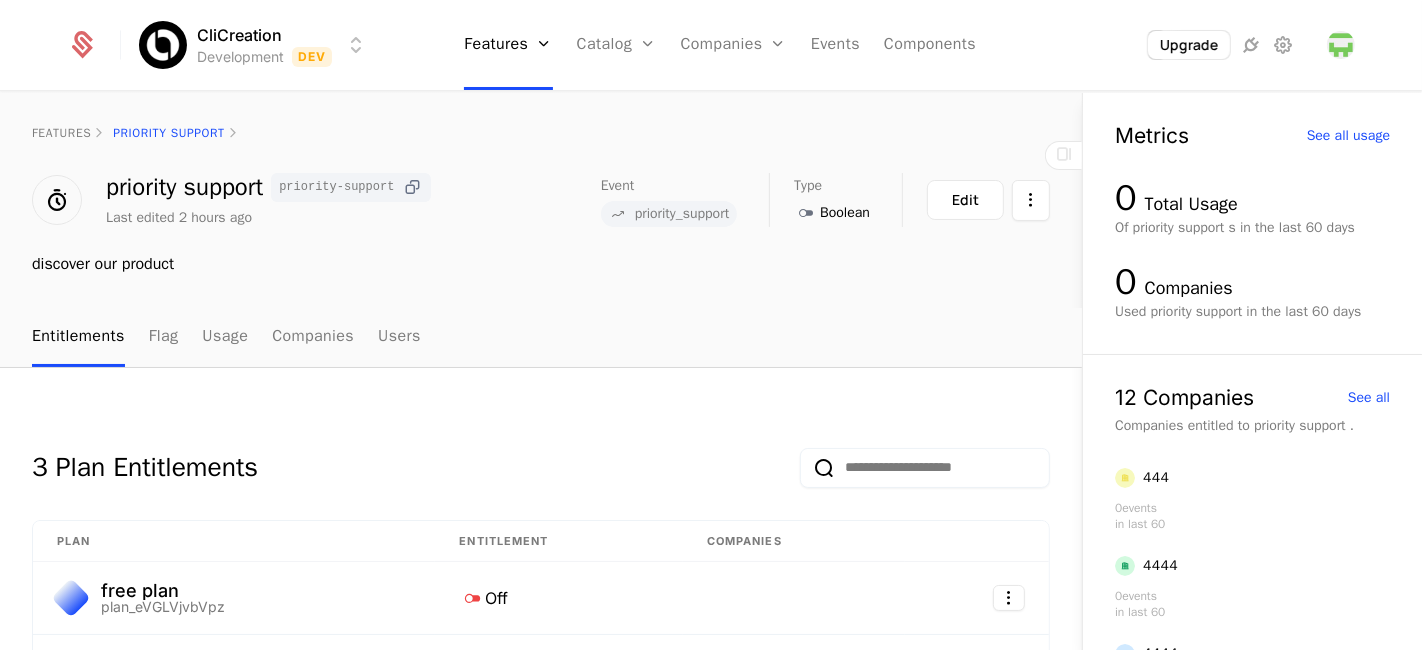 click at bounding box center [412, 187] 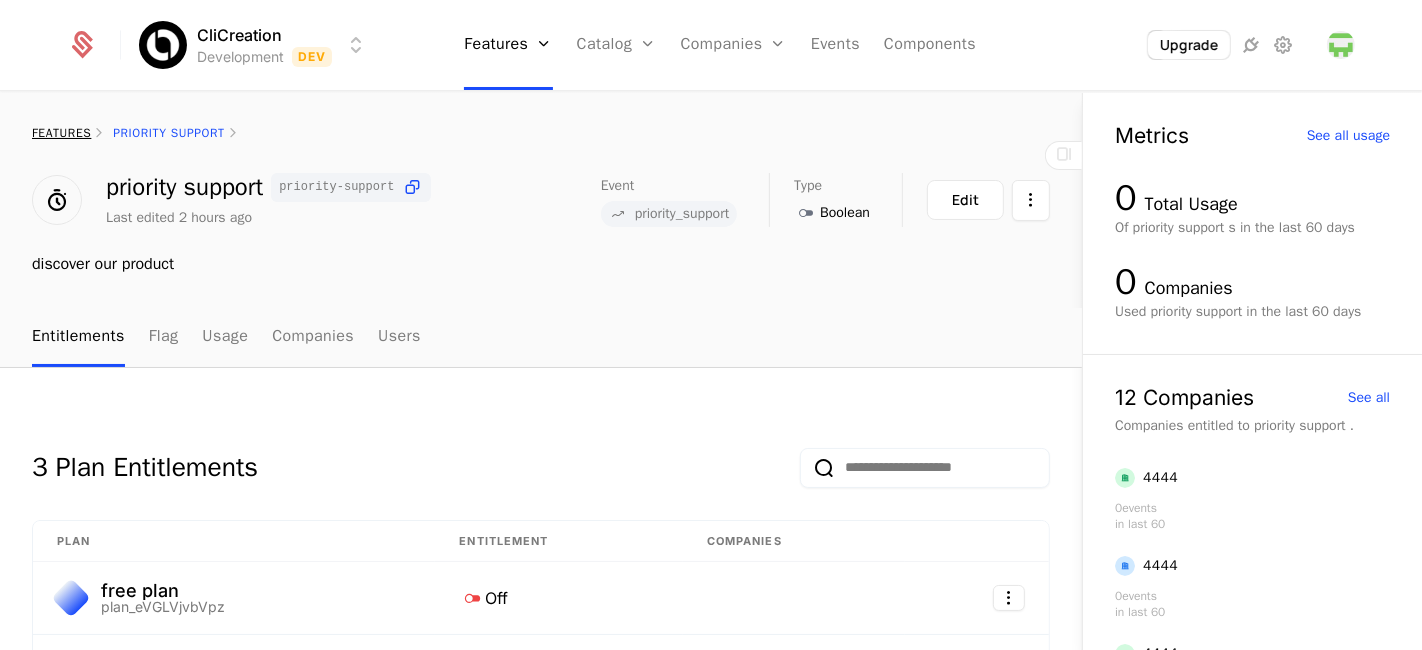click on "features" at bounding box center [61, 133] 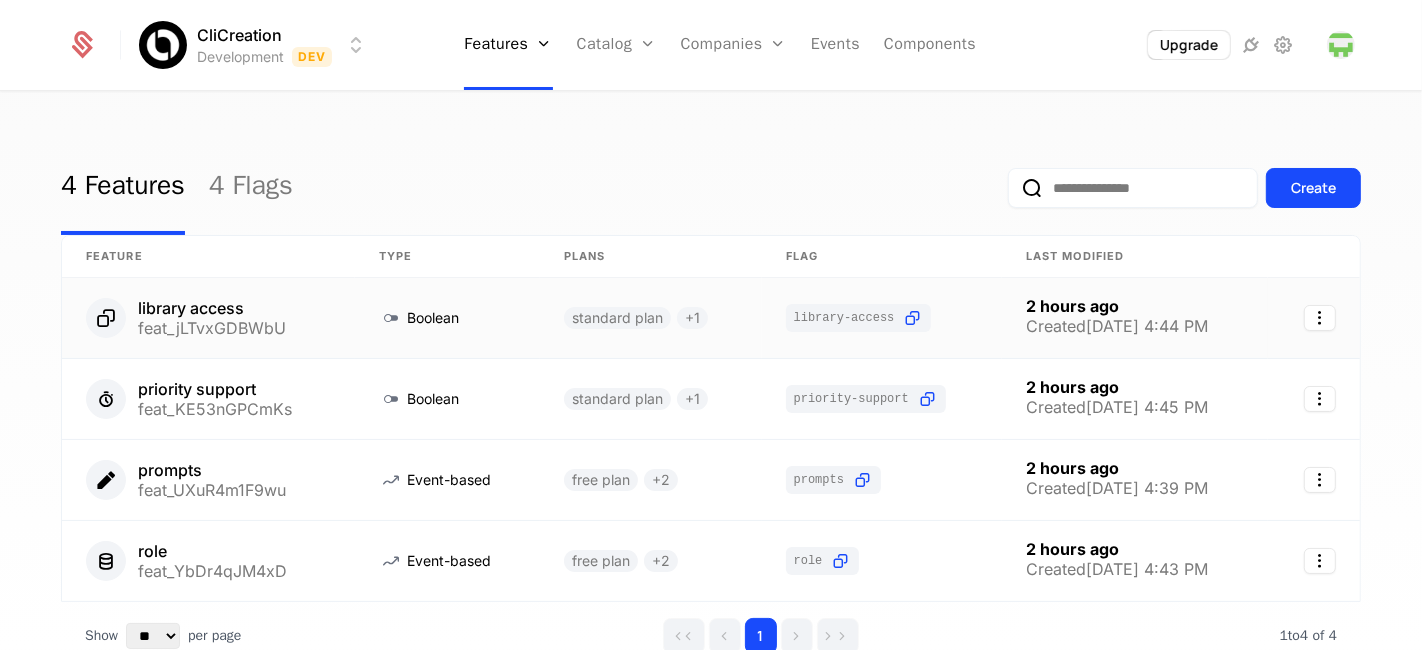 click on "feat_jLTvxGDBWbU" at bounding box center (212, 328) 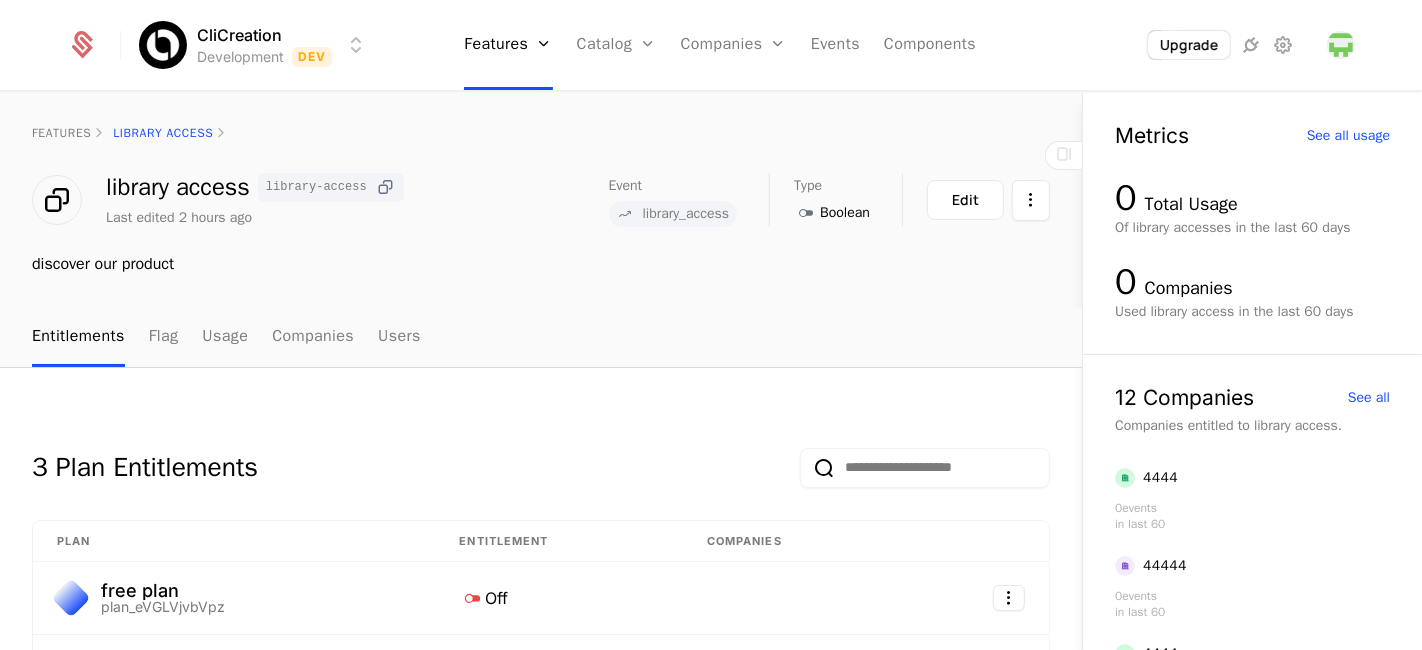click at bounding box center [385, 187] 